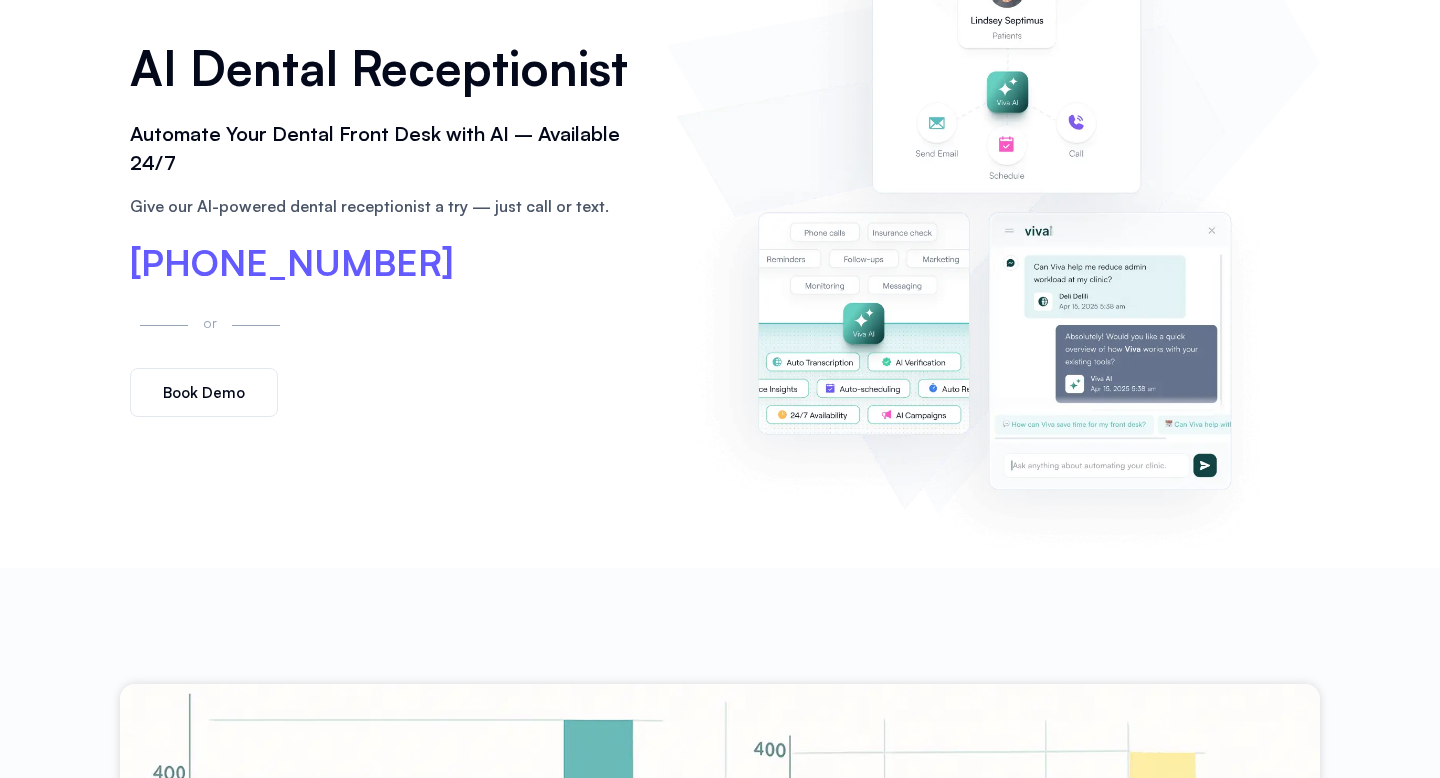 scroll, scrollTop: 206, scrollLeft: 0, axis: vertical 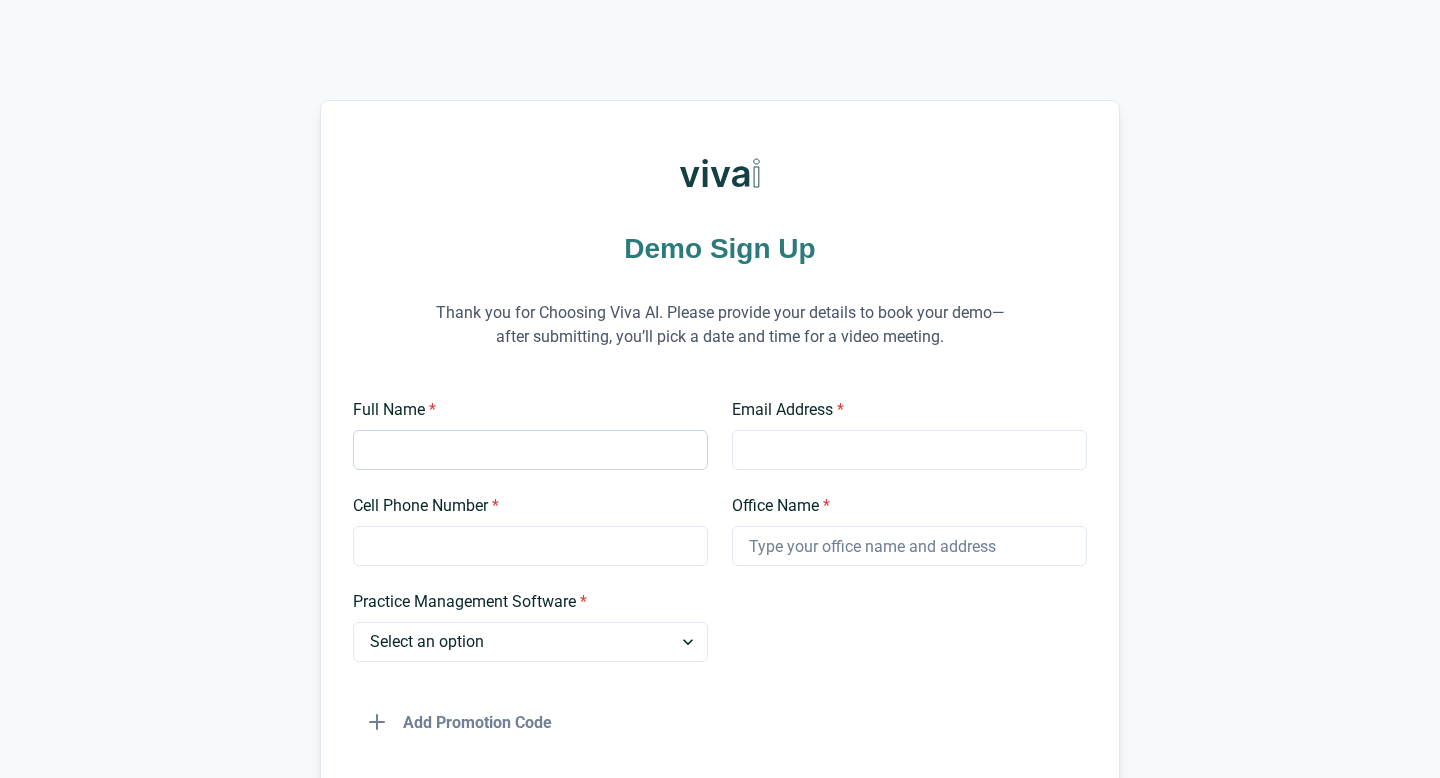 type on "[PERSON_NAME]" 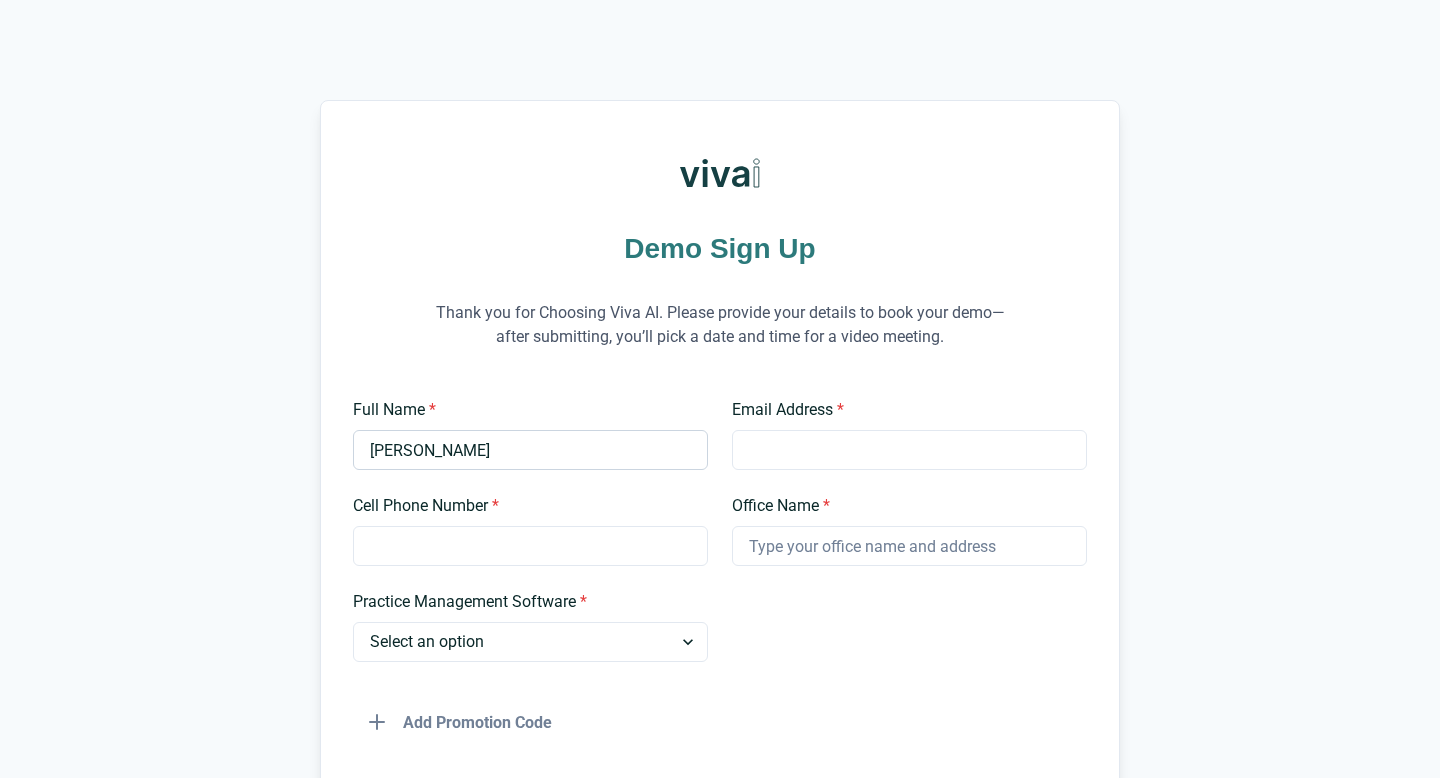 type on "[EMAIL_ADDRESS][DOMAIN_NAME]" 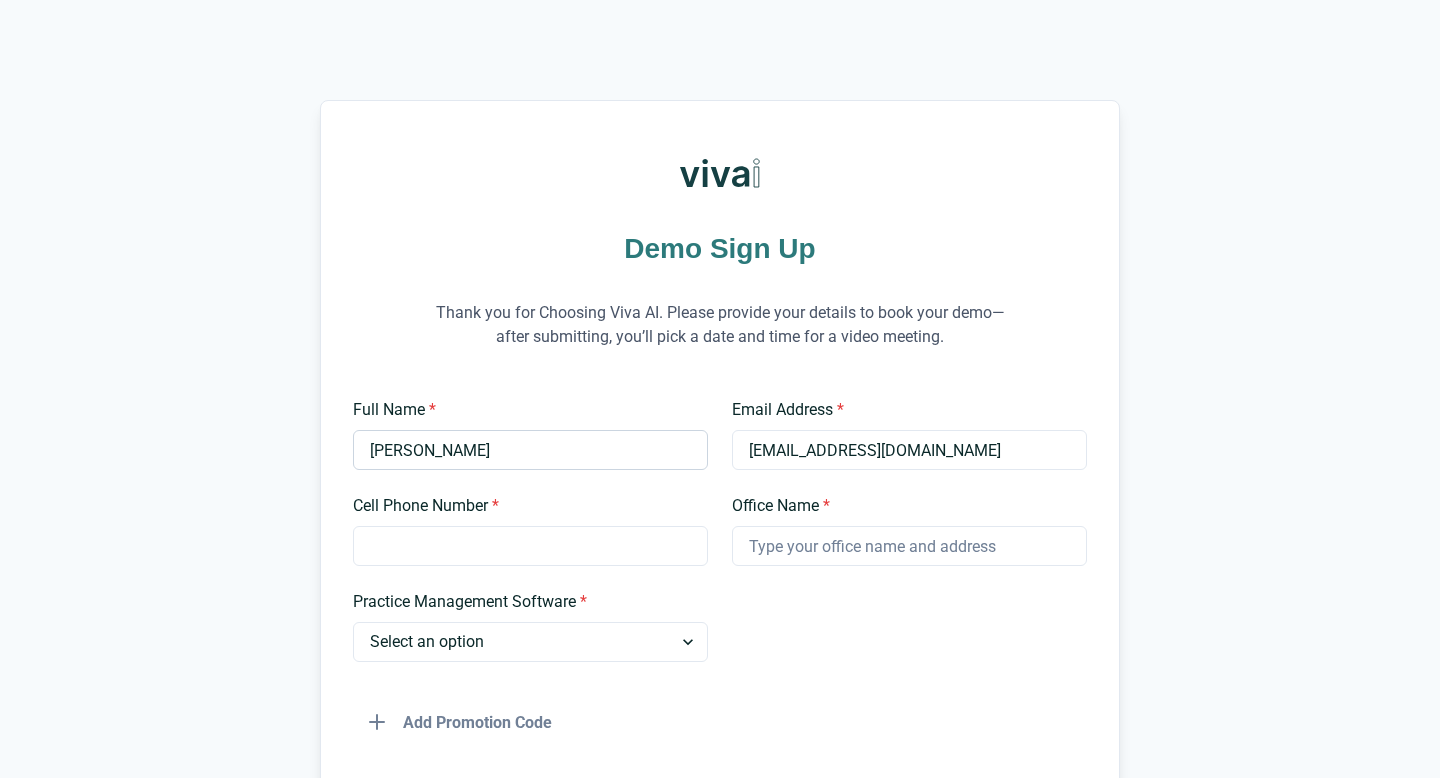 type on "8175947302" 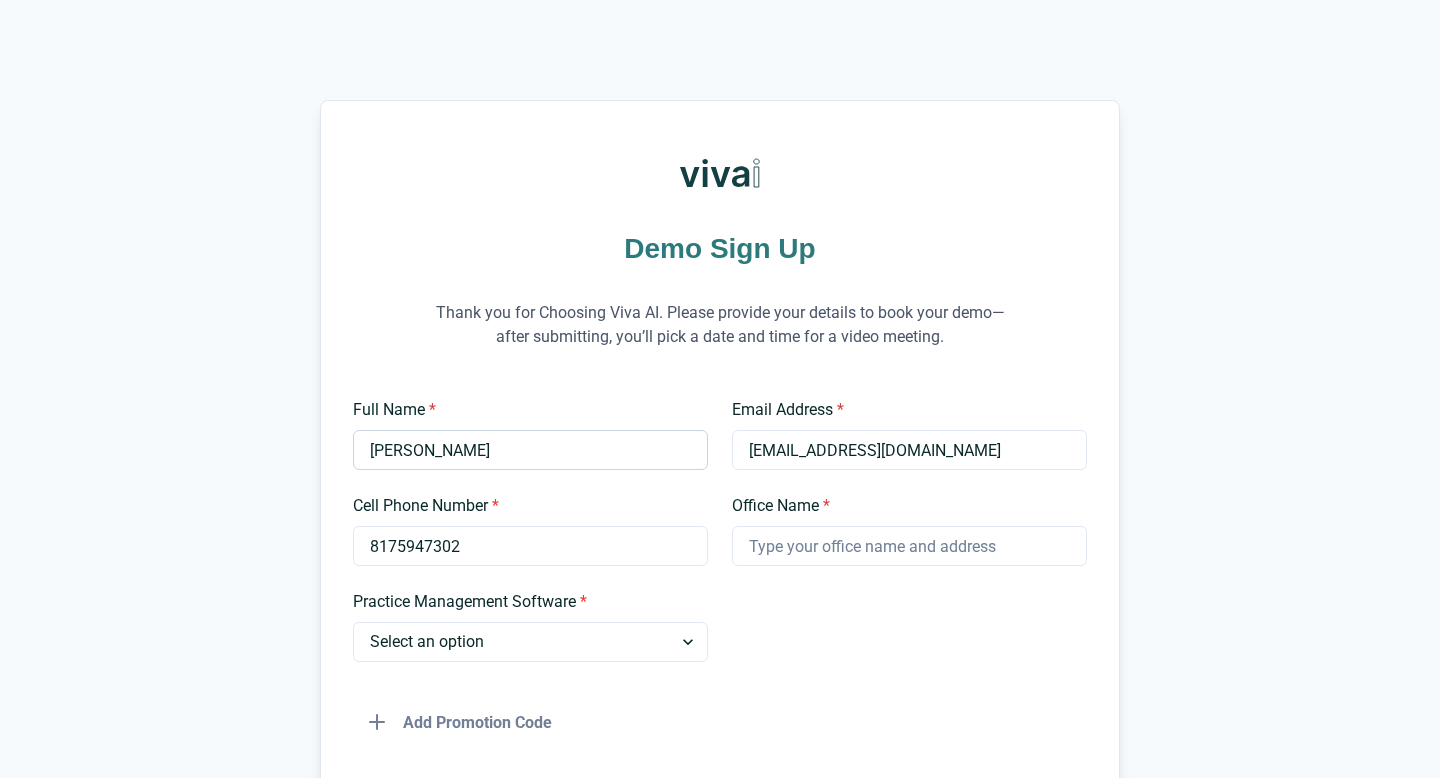 type on "Beacon Dentistry" 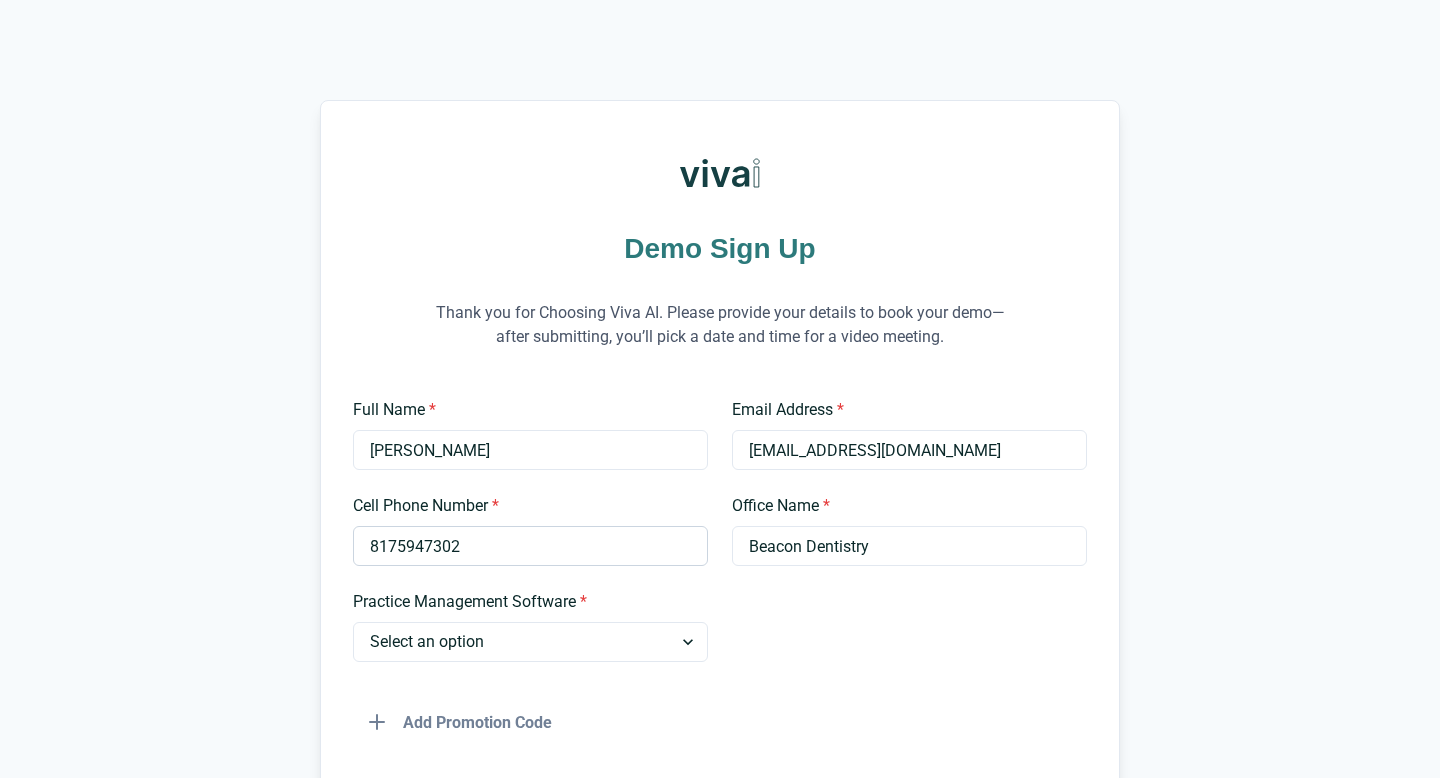 click on "8175947302" at bounding box center (530, 546) 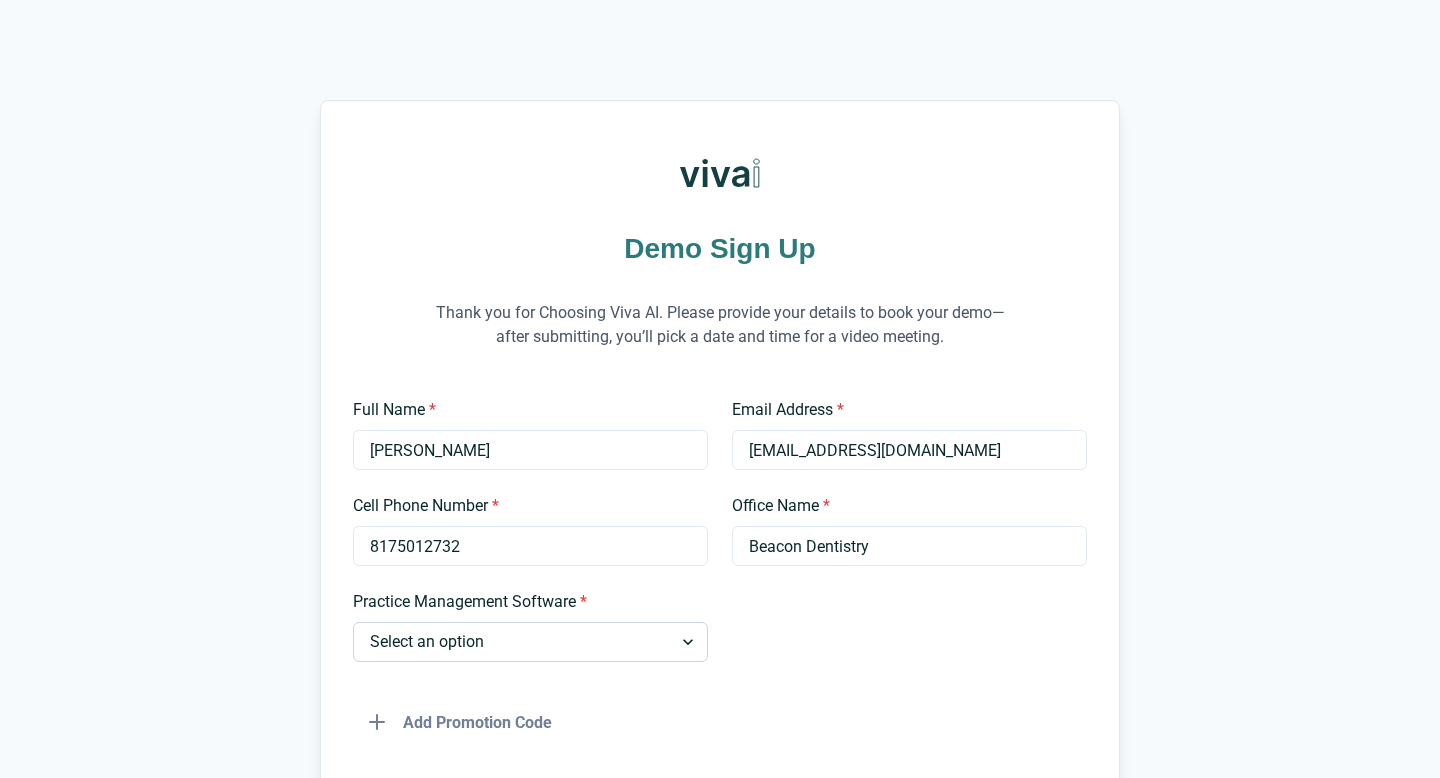 click on "Select an option Dentrix Open Dental EagleSoft Denticon Other" at bounding box center (530, 642) 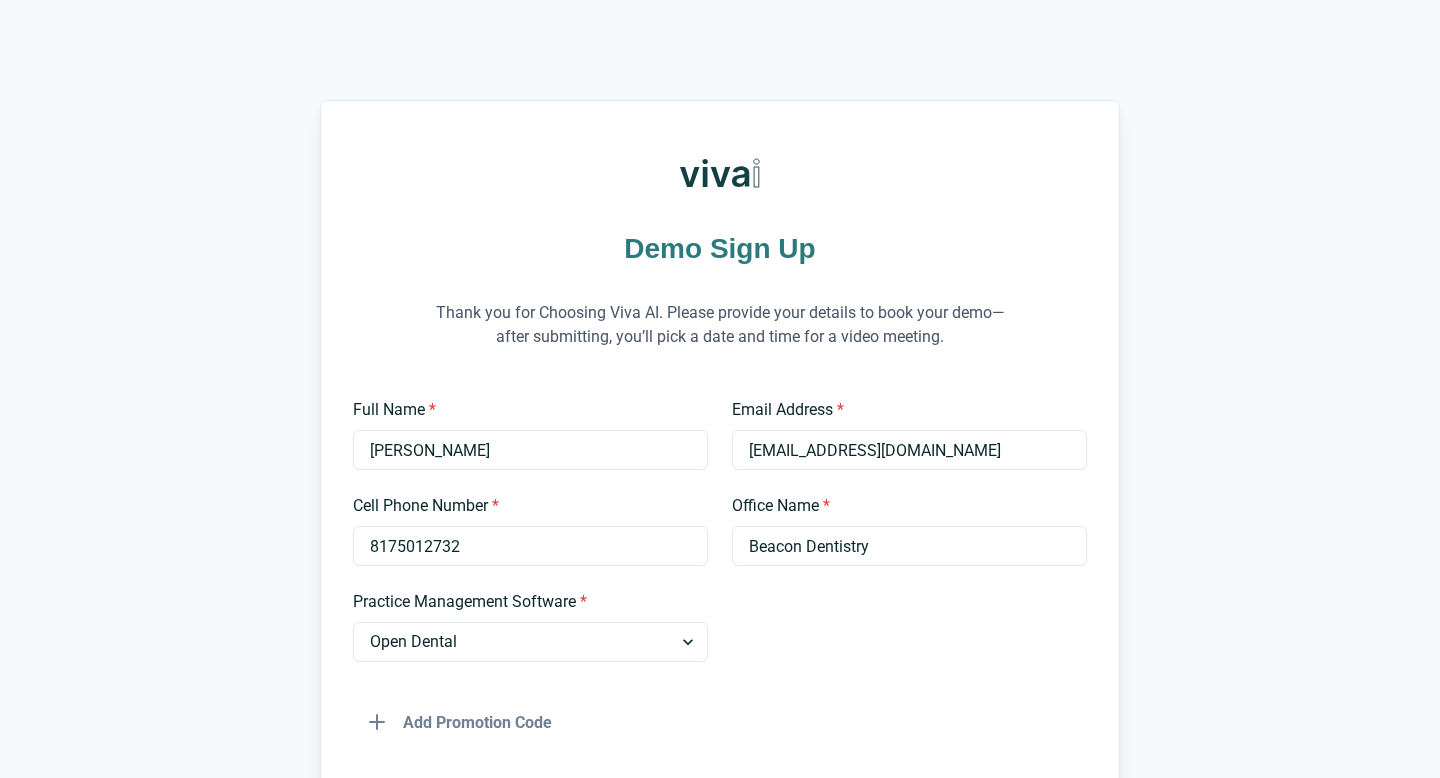 click on "Full Name * TOM NOVAK Email Address * tomthedentist@gmail.com Cell Phone Number * 8175012732 Office Name * Beacon Dentistry Practice Management Software * Select an option Dentrix Open Dental EagleSoft Denticon Other Add Promotion Code" at bounding box center (720, 570) 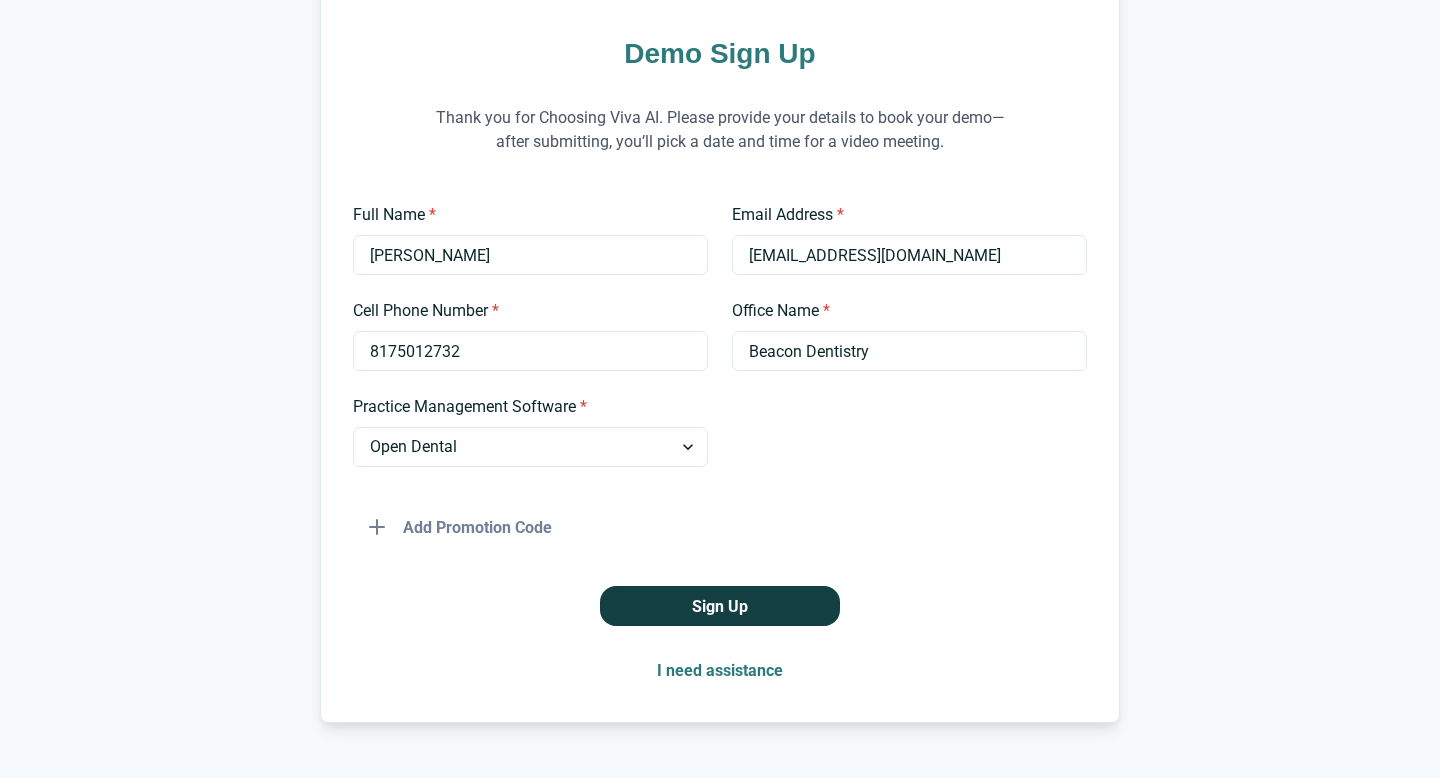 scroll, scrollTop: 240, scrollLeft: 0, axis: vertical 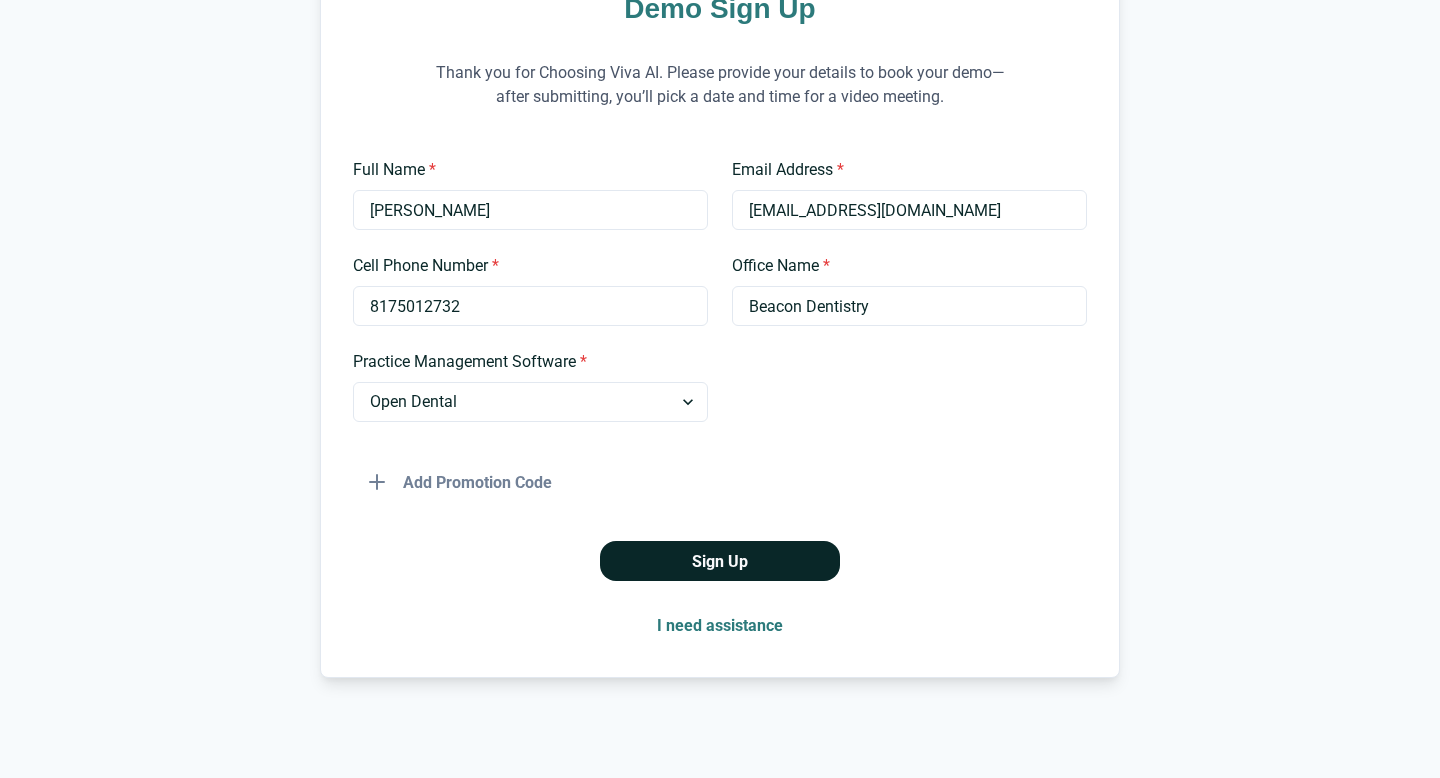 click on "Sign Up" at bounding box center (720, 561) 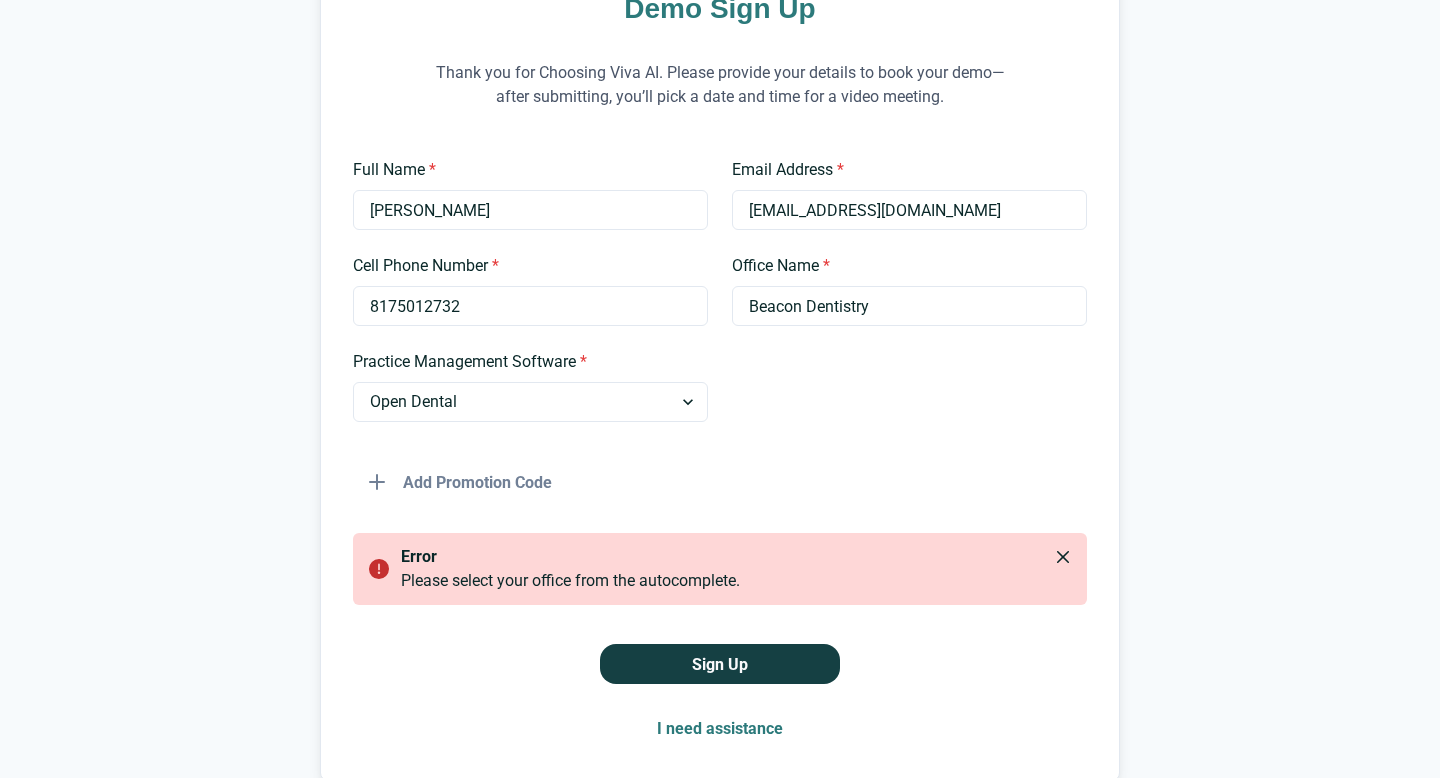 click on "Add Promotion Code" at bounding box center [720, 474] 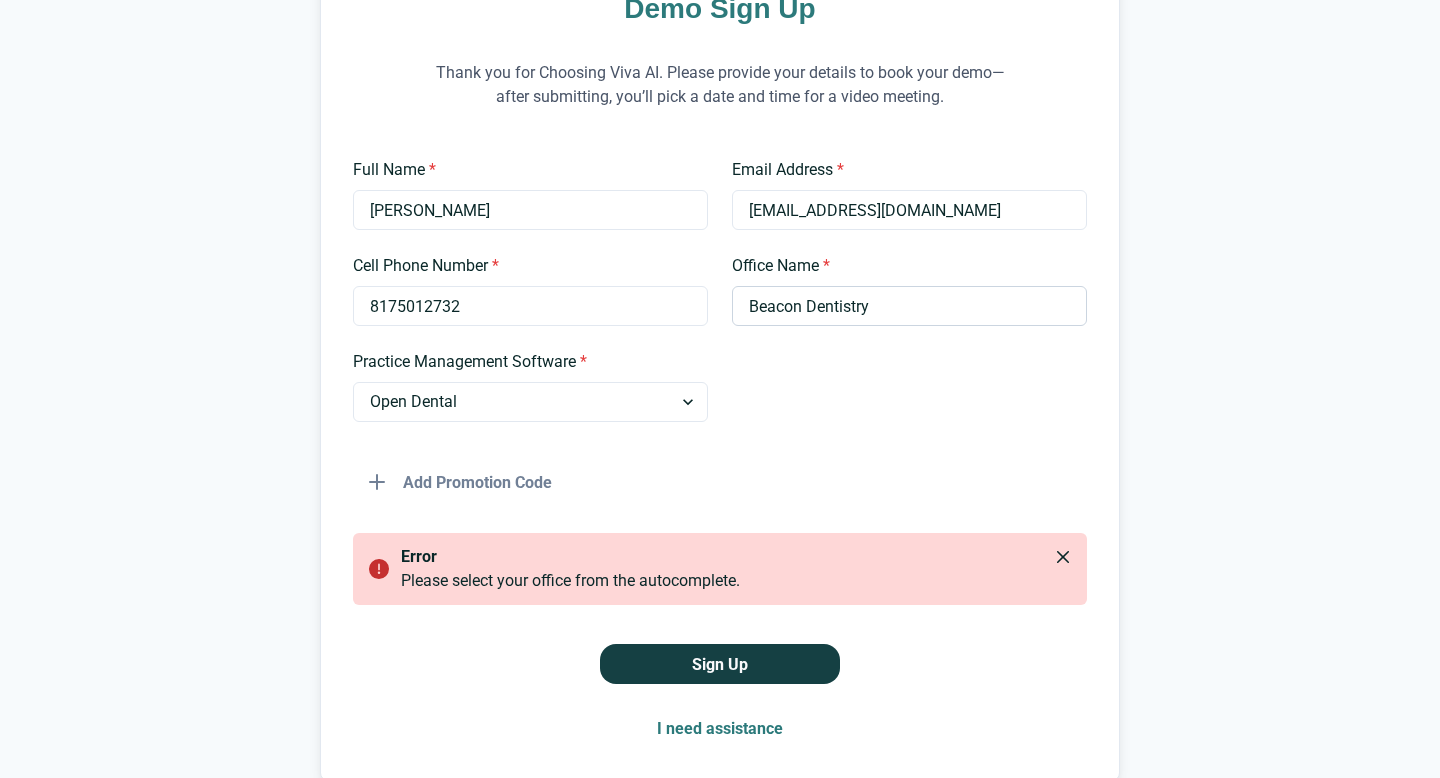 click on "Beacon Dentistry" at bounding box center [909, 306] 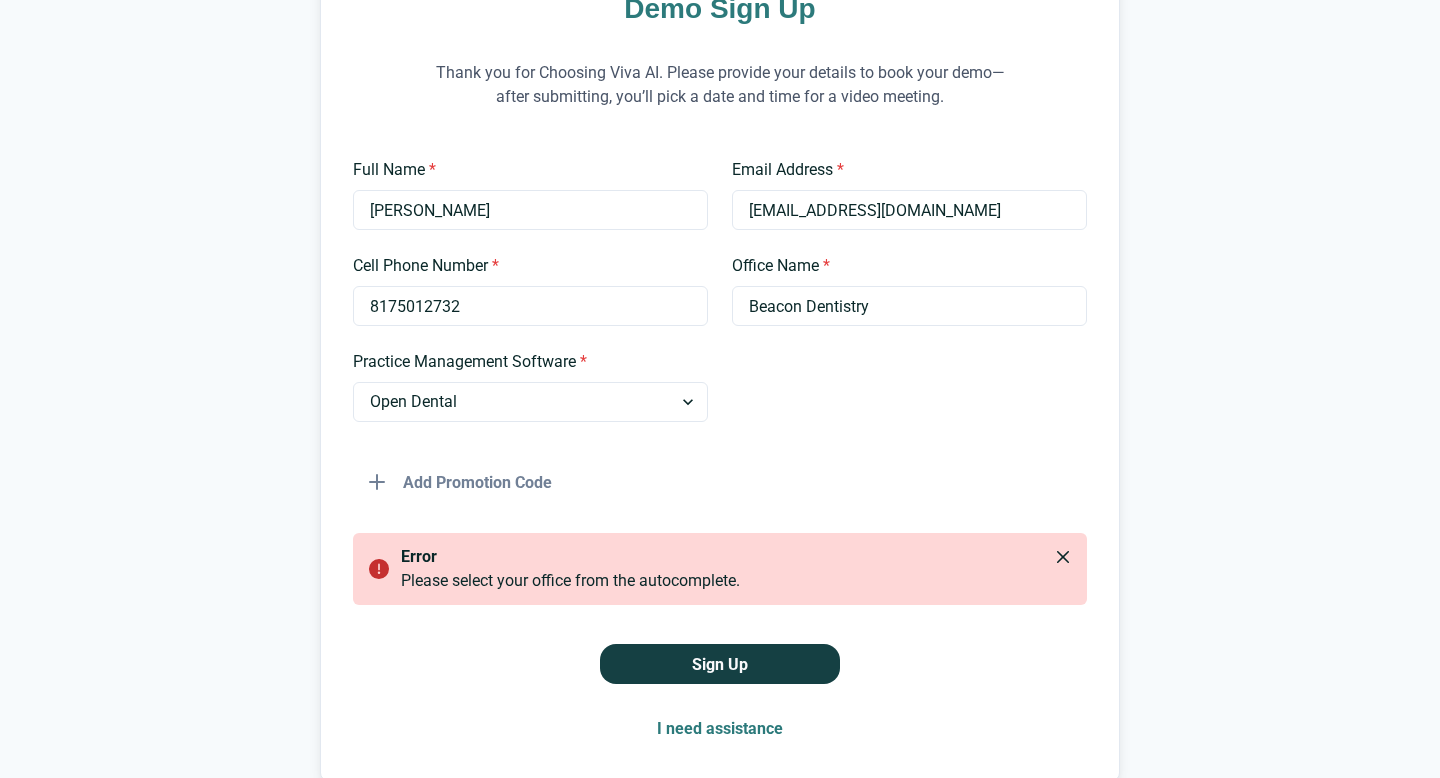 click at bounding box center [909, 386] 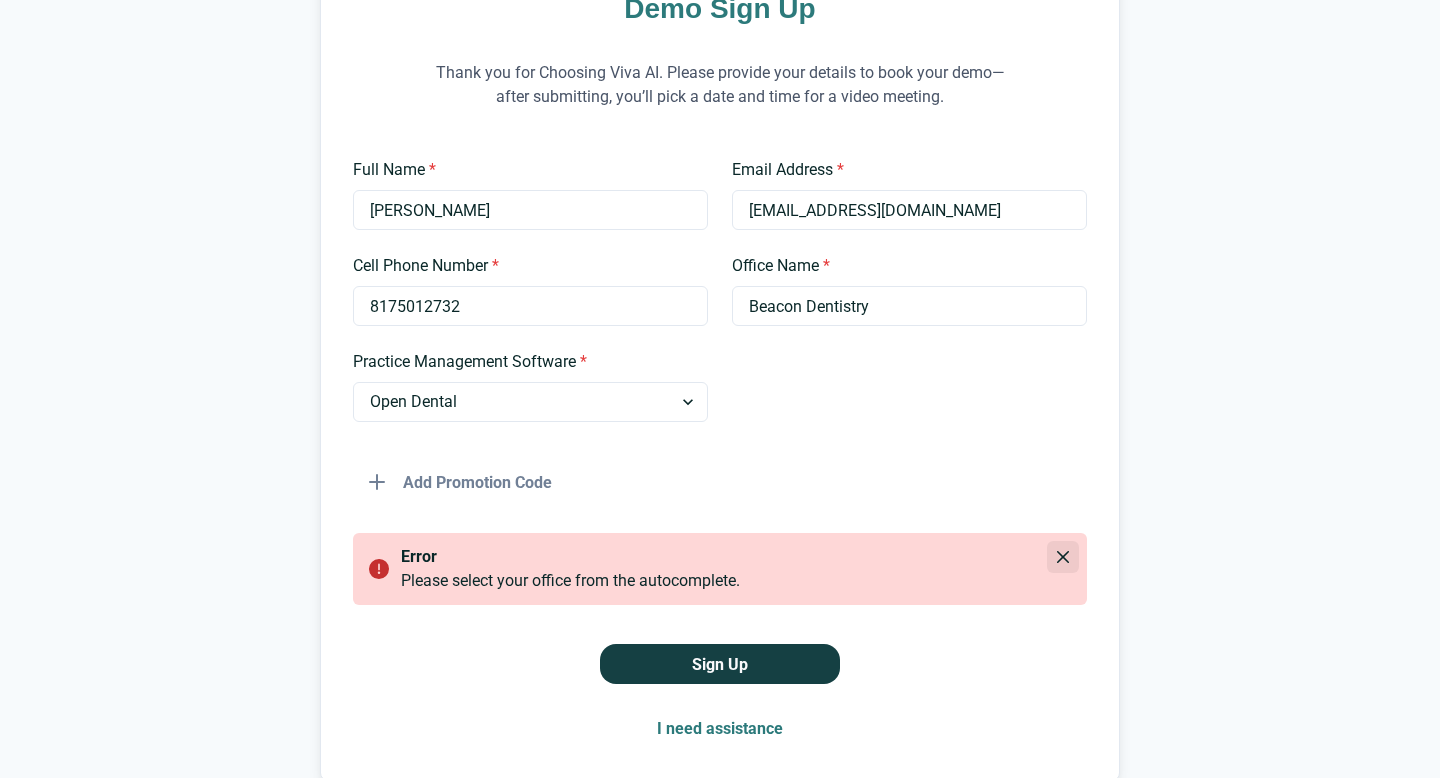 click 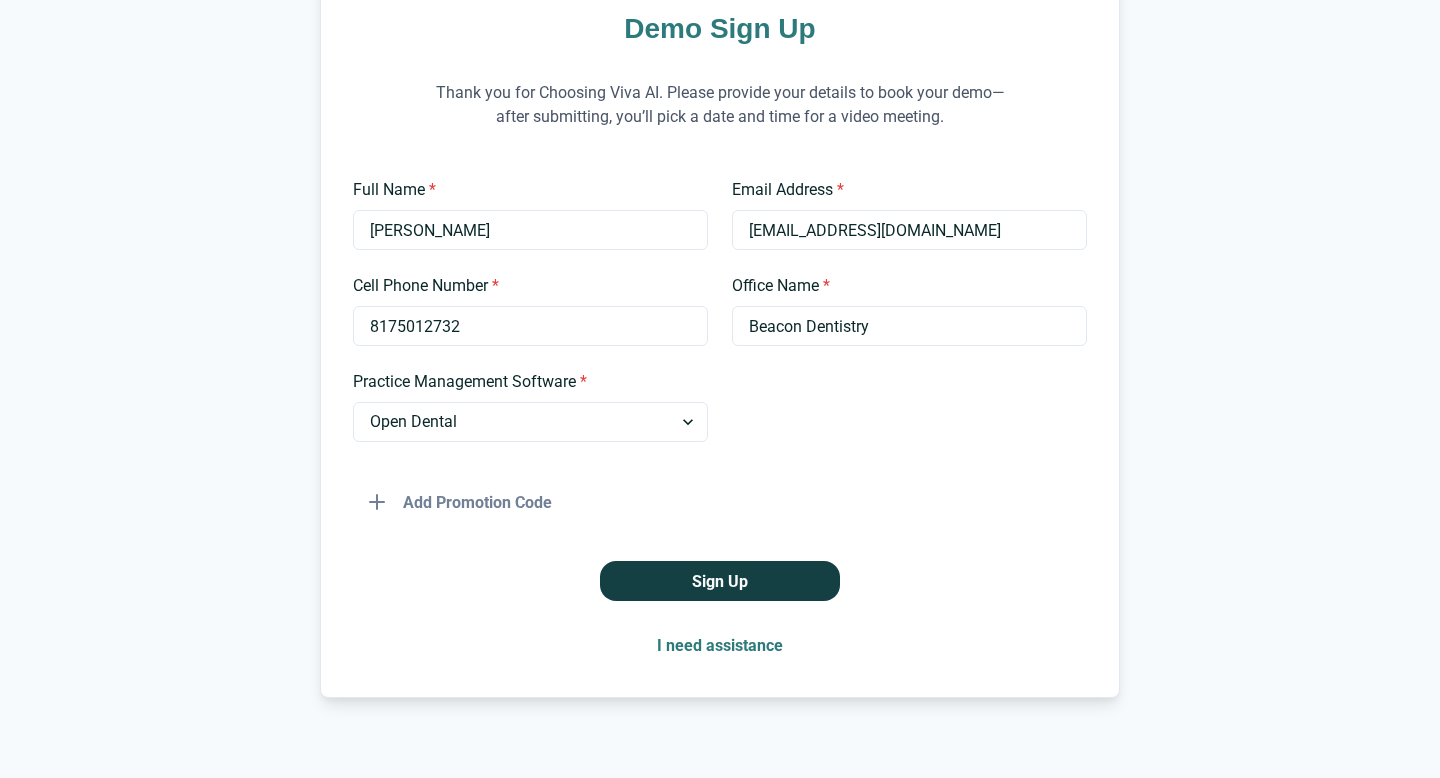 scroll, scrollTop: 240, scrollLeft: 0, axis: vertical 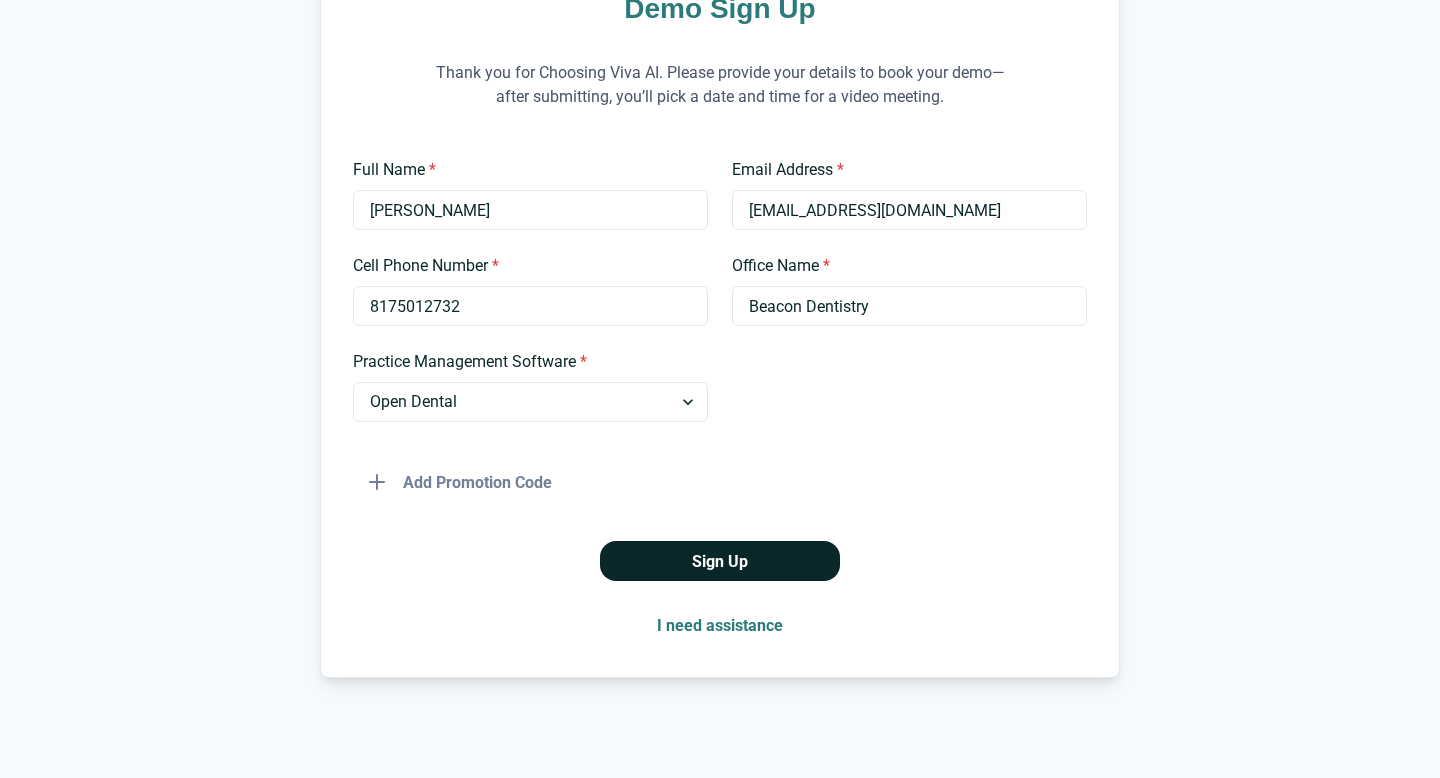 click on "Sign Up" at bounding box center [720, 561] 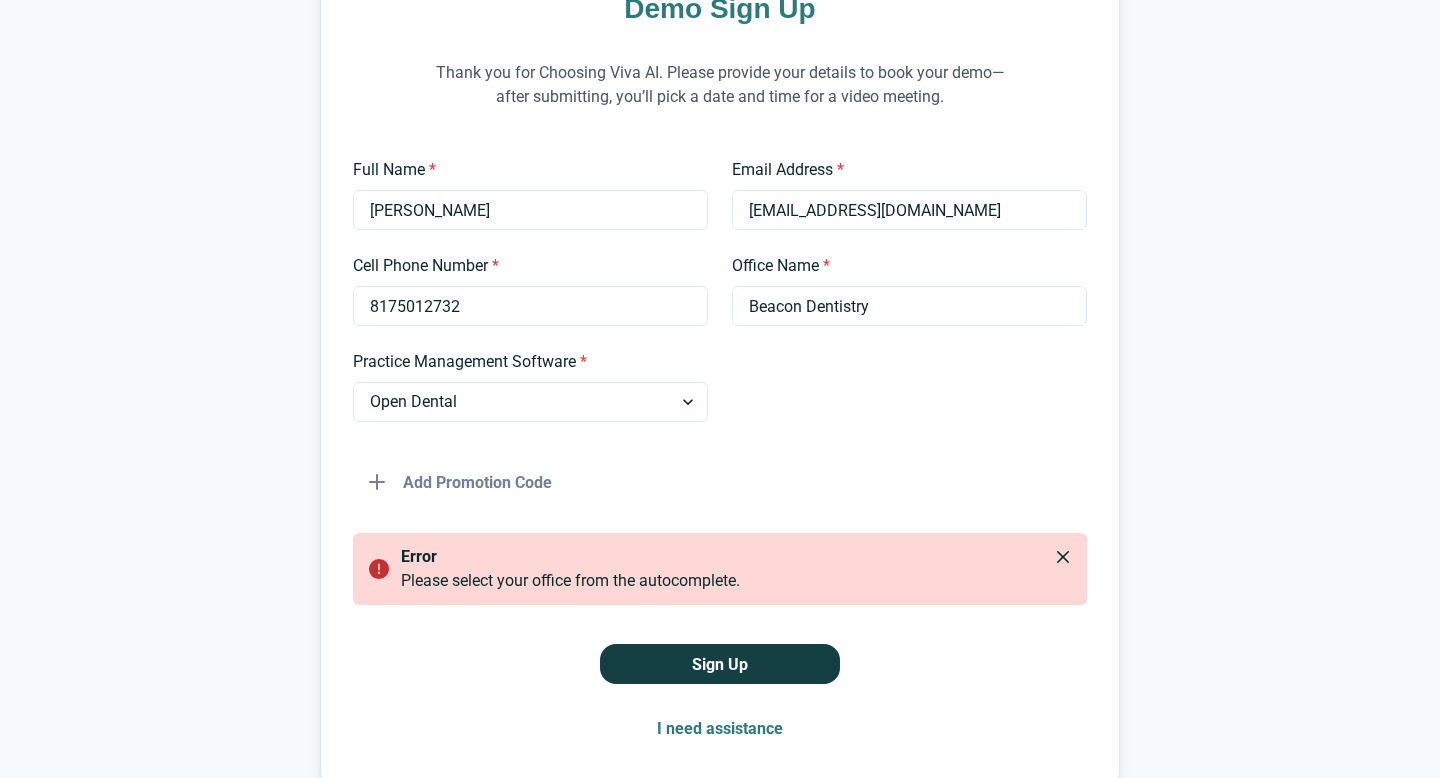 click on "Demo Sign Up Thank you for Choosing Viva AI. Please provide your details to book your demo—after submitting, you’ll pick a date and time for a video meeting. Full Name * TOM NOVAK Email Address * tomthedentist@gmail.com Cell Phone Number * 8175012732 Office Name * Beacon Dentistry Practice Management Software * Select an option Dentrix Open Dental EagleSoft Denticon Other Add Promotion Code error Please select your office from the autocomplete. Sign Up I need assistance" at bounding box center (720, 320) 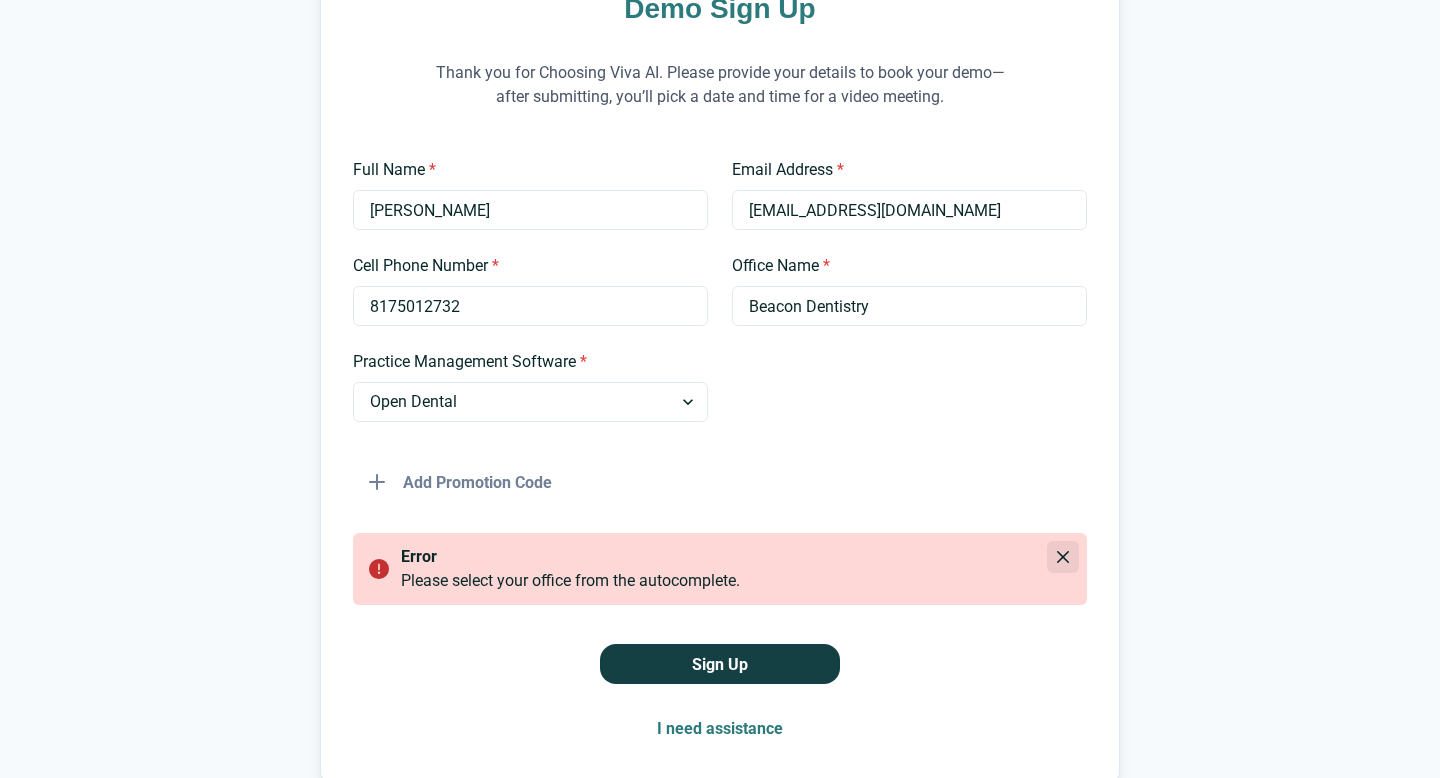 click 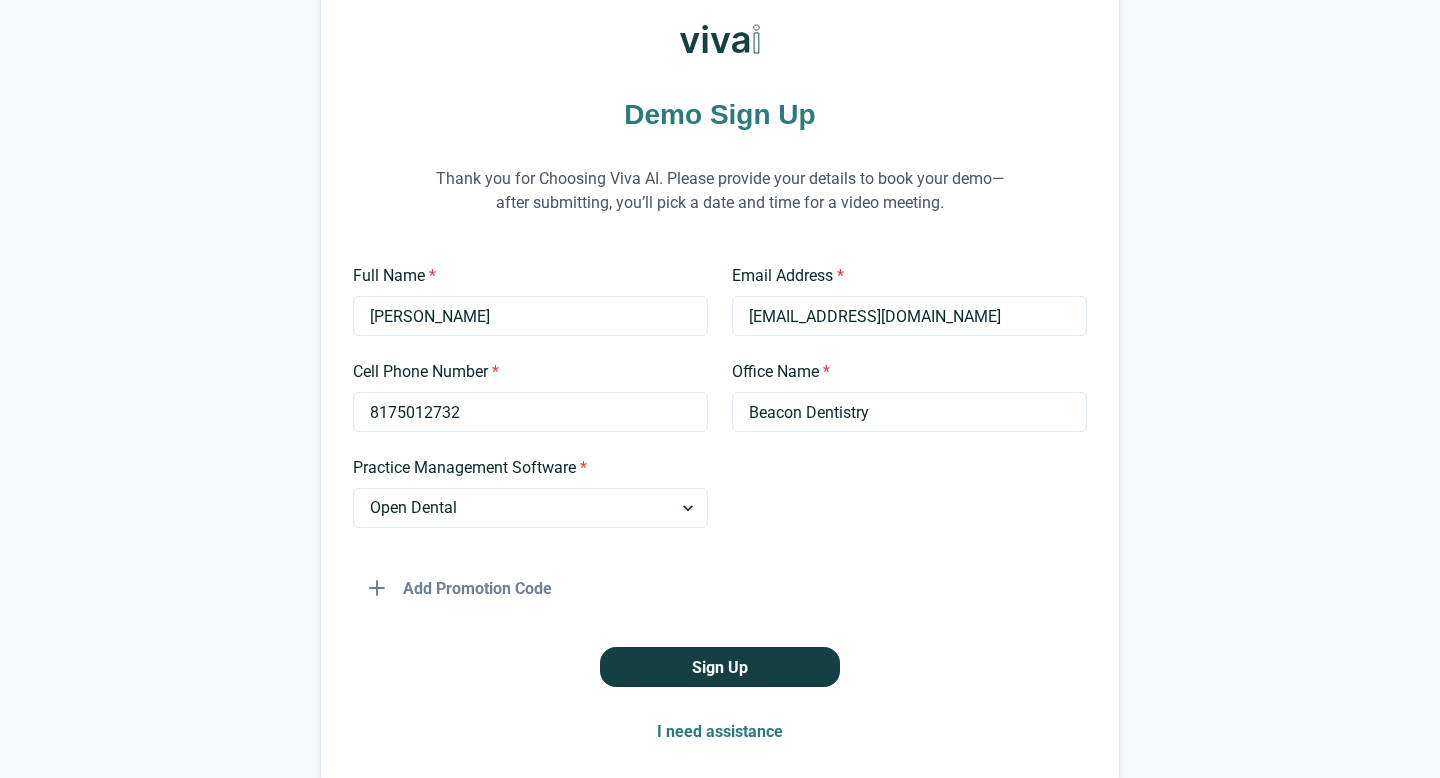 scroll, scrollTop: 139, scrollLeft: 0, axis: vertical 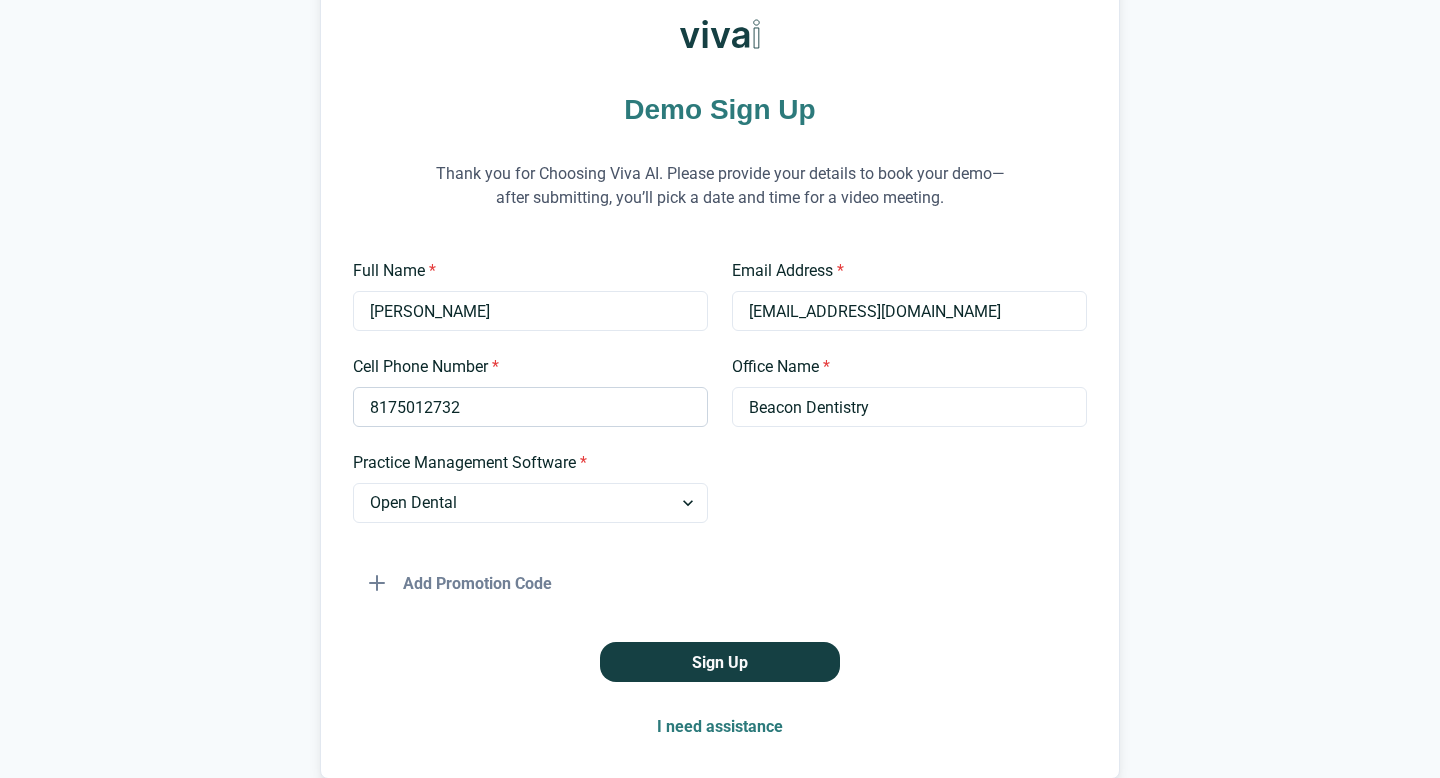 click on "8175012732" at bounding box center [530, 407] 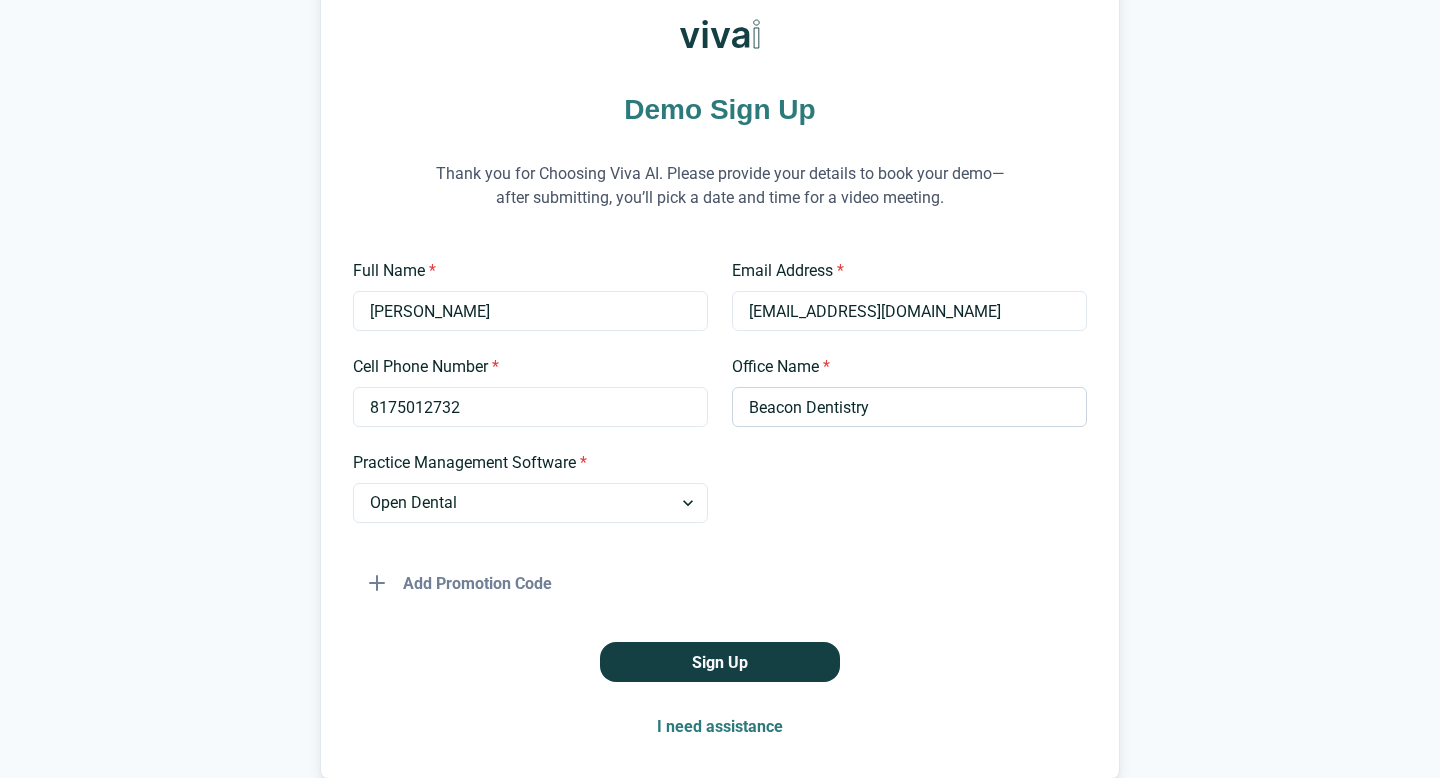 click on "Beacon Dentistry" at bounding box center [909, 407] 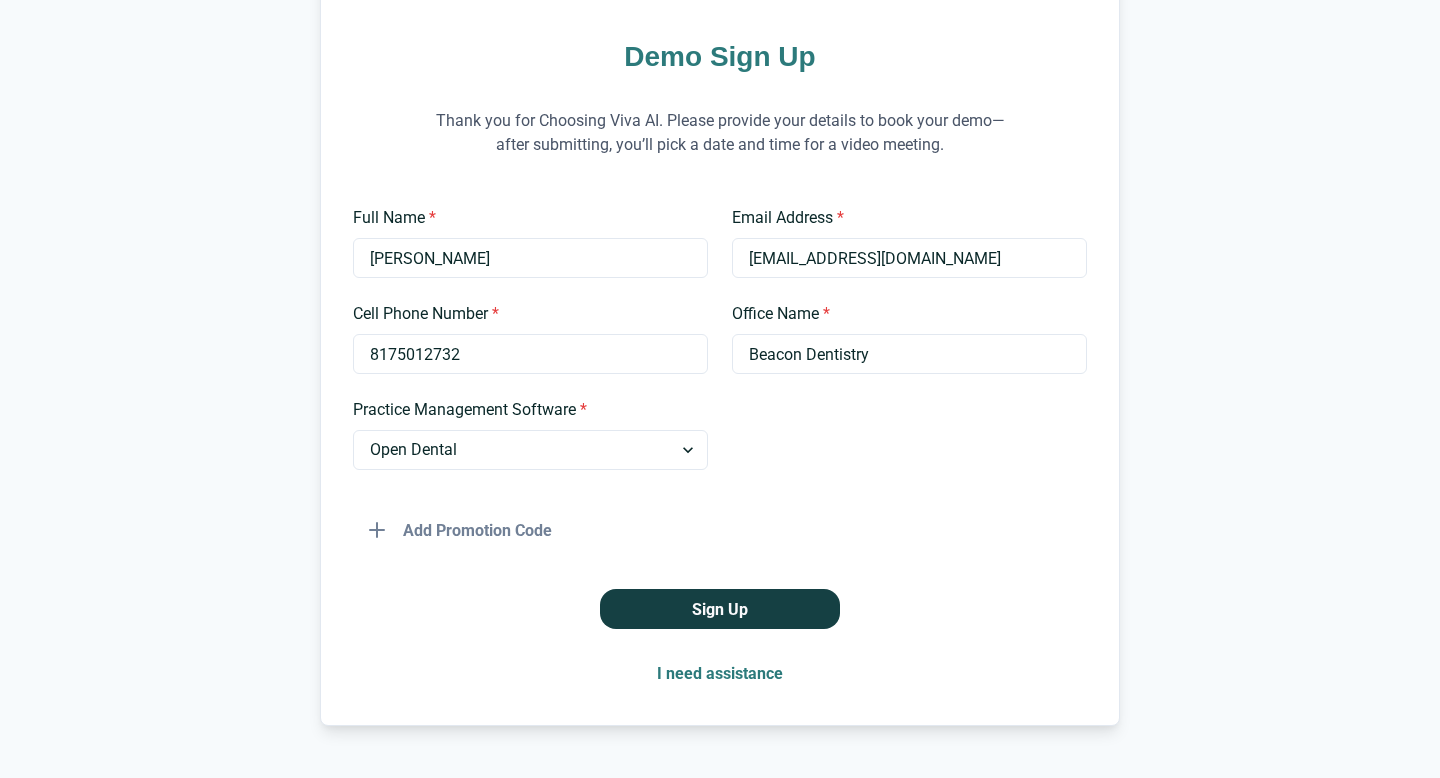 scroll, scrollTop: 202, scrollLeft: 0, axis: vertical 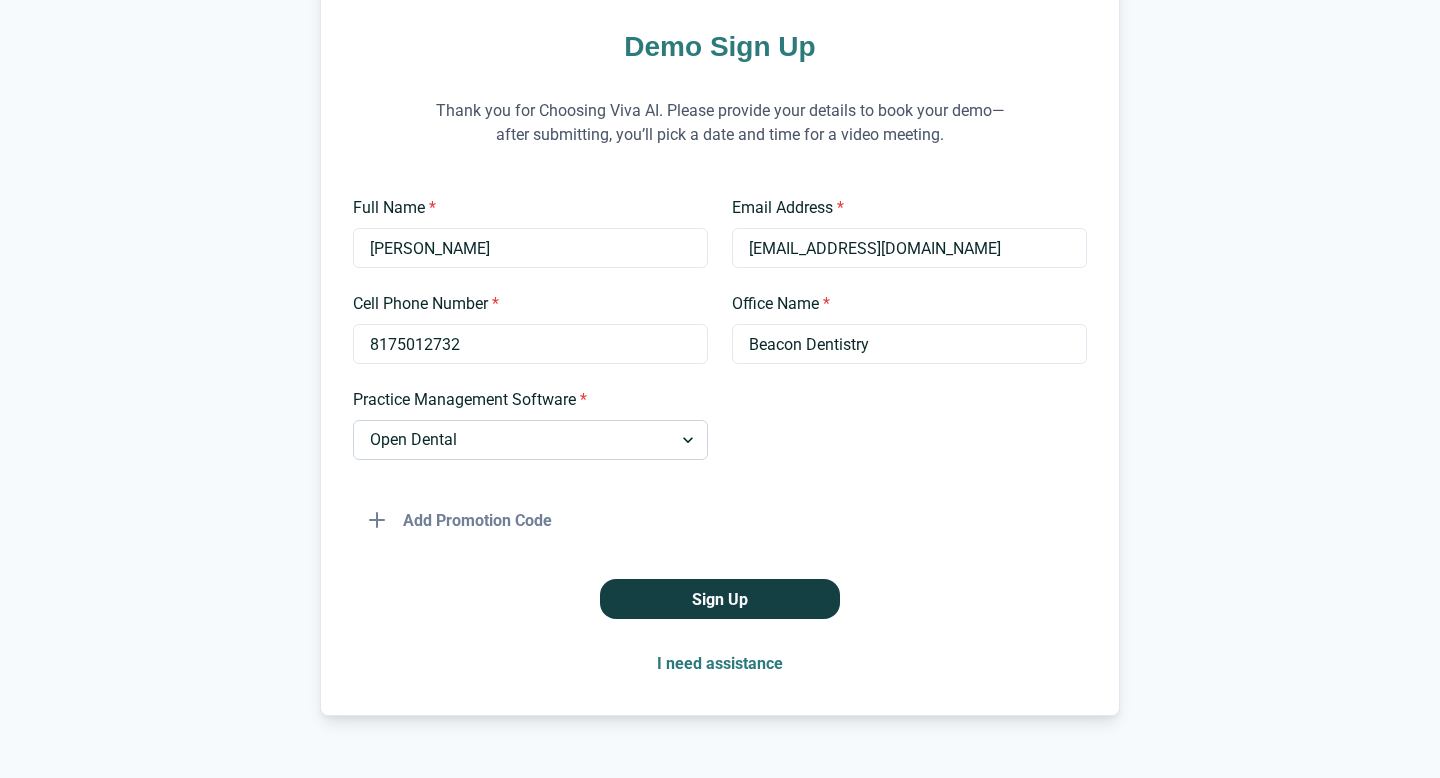 click on "Select an option Dentrix Open Dental EagleSoft Denticon Other" at bounding box center [530, 440] 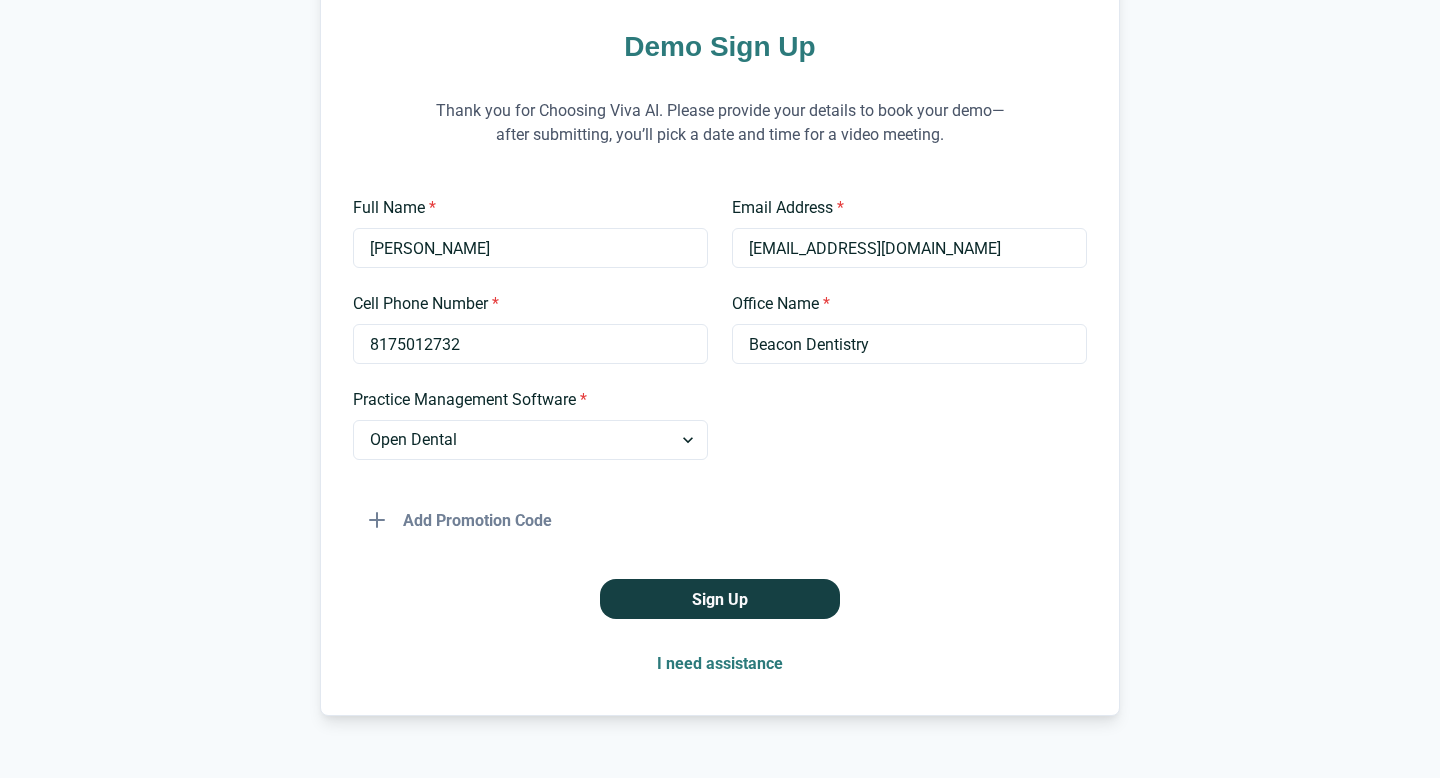 click at bounding box center (909, 424) 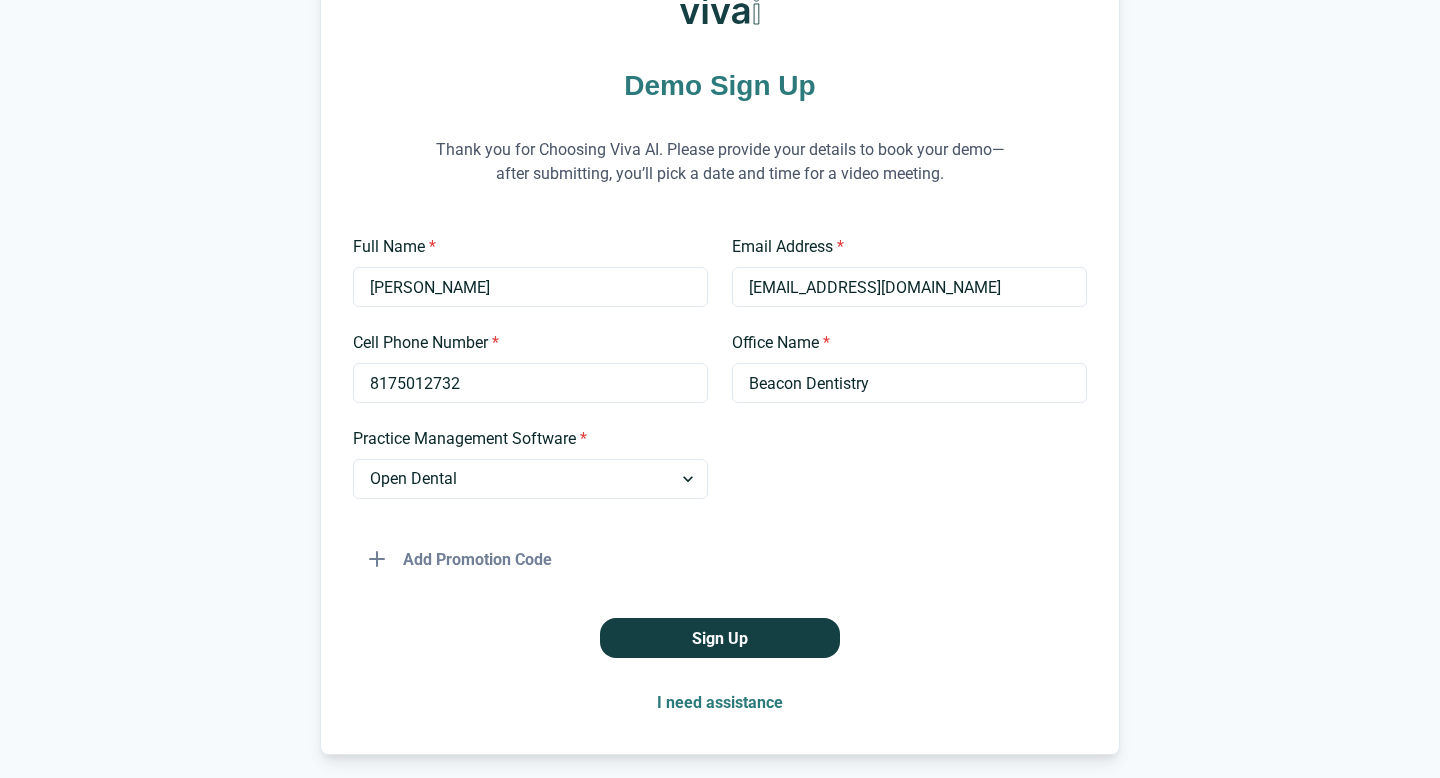 scroll, scrollTop: 183, scrollLeft: 0, axis: vertical 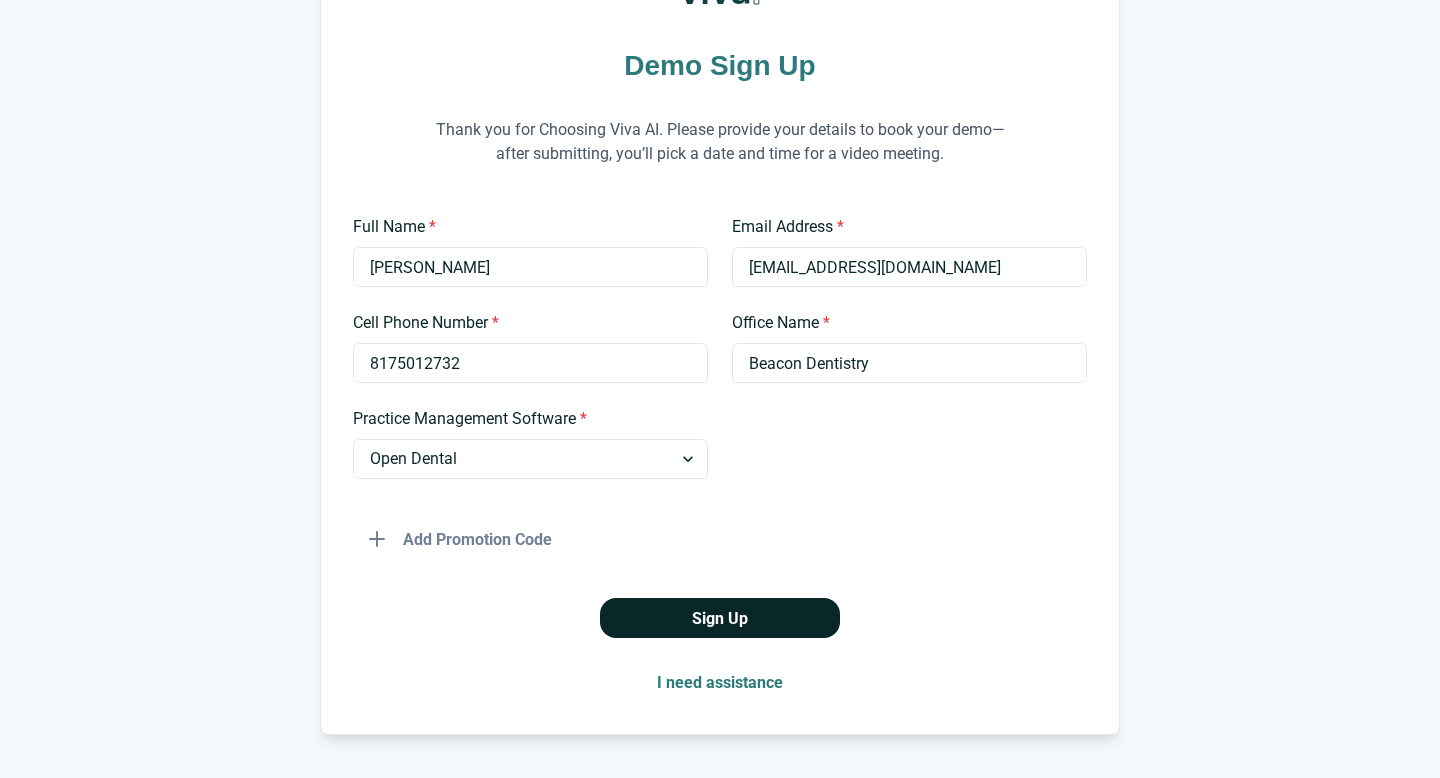 click on "Sign Up" at bounding box center (720, 618) 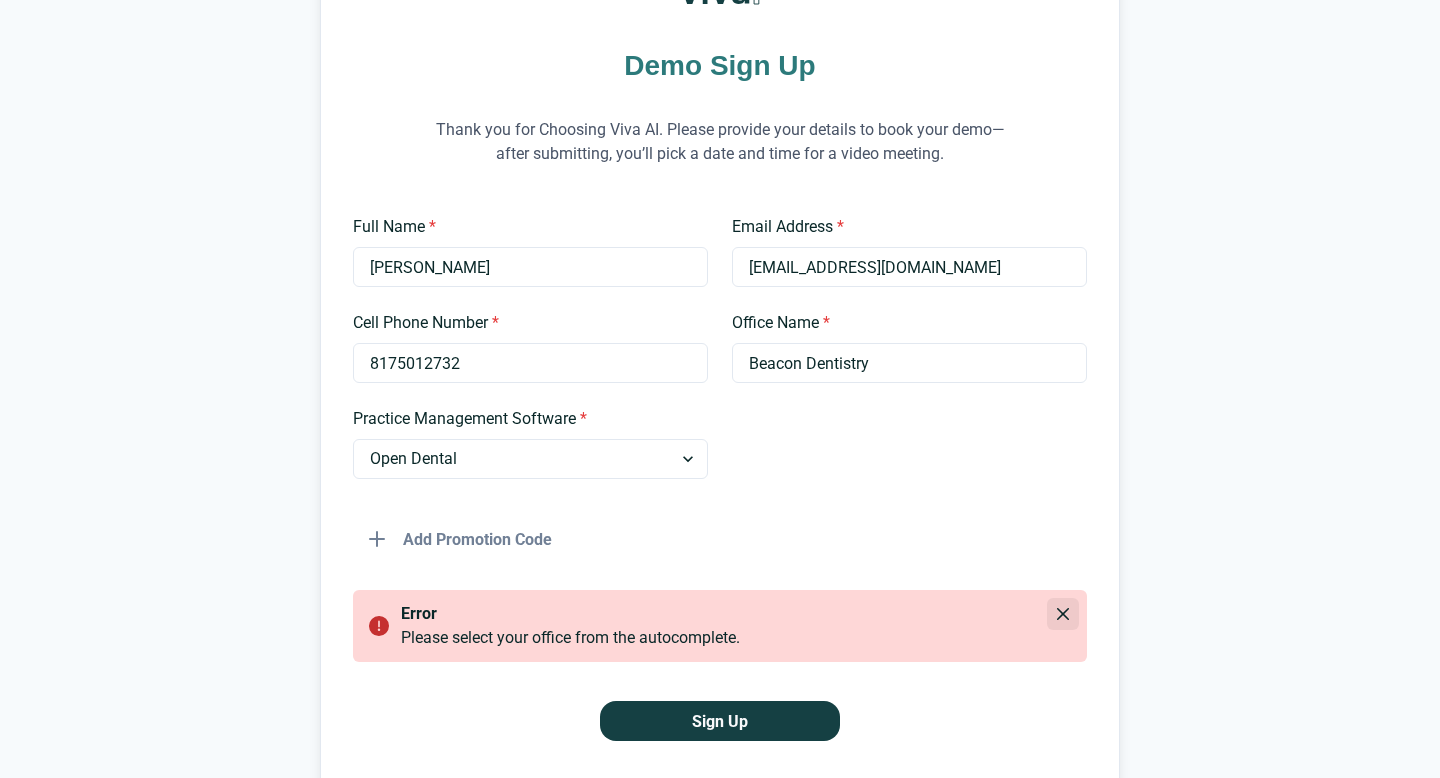 click at bounding box center [1063, 614] 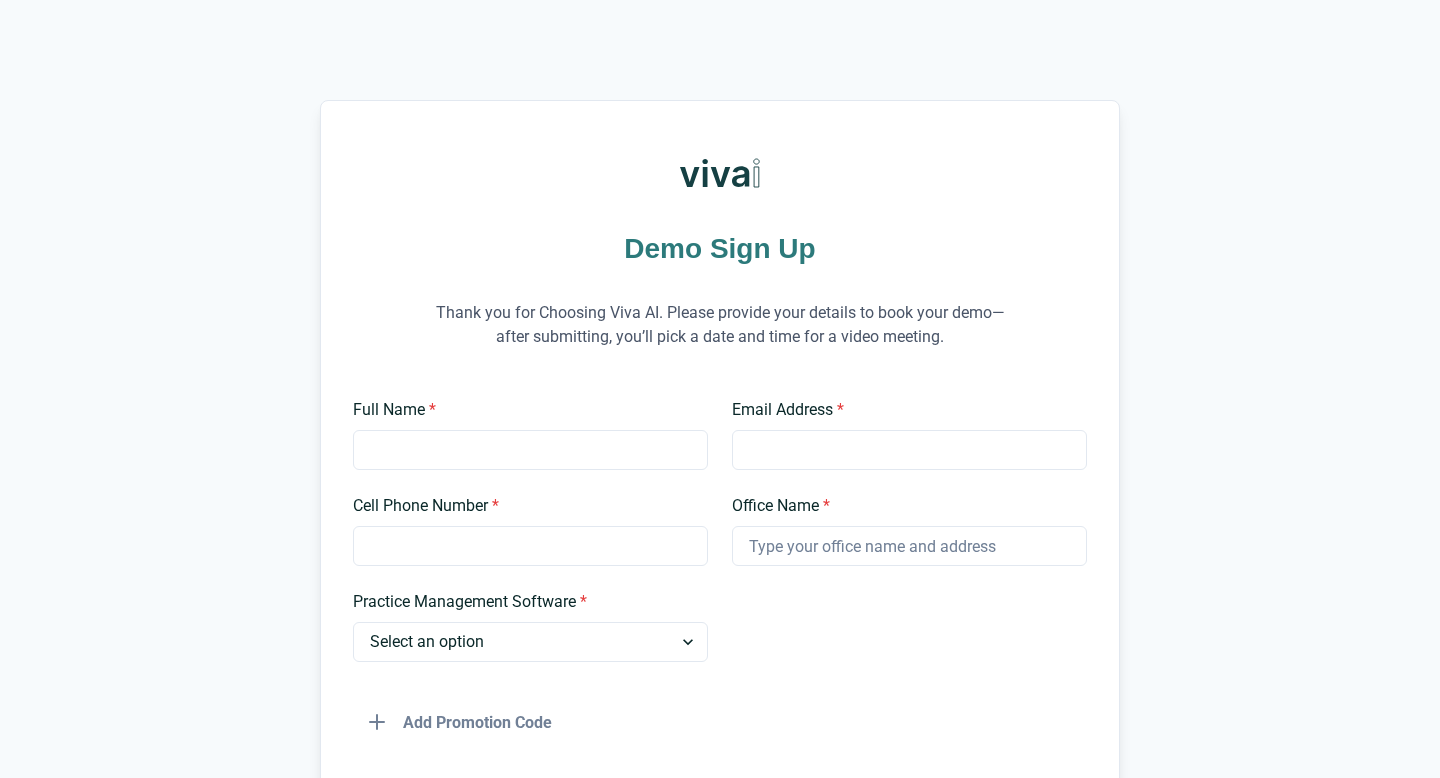 scroll, scrollTop: 0, scrollLeft: 0, axis: both 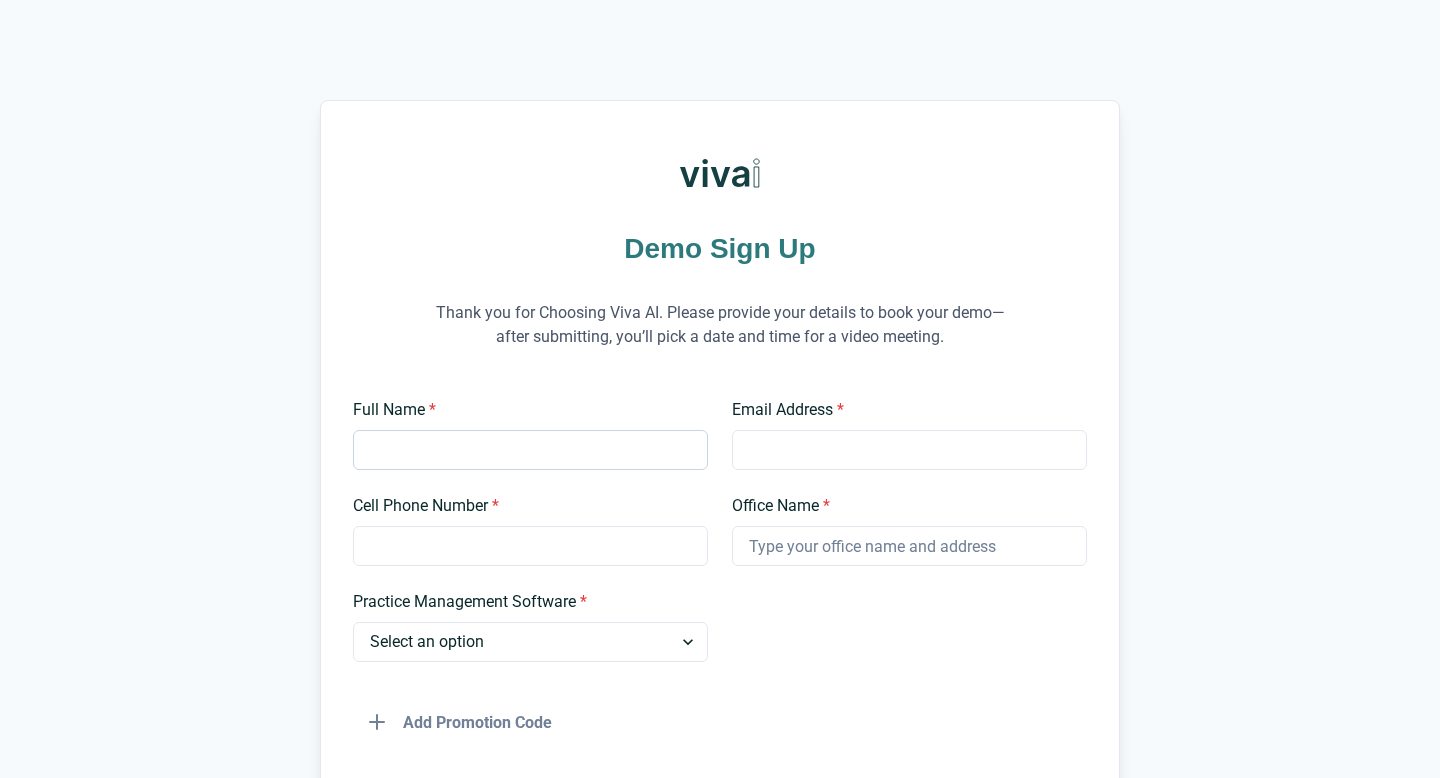 click on "Full Name *" at bounding box center [530, 450] 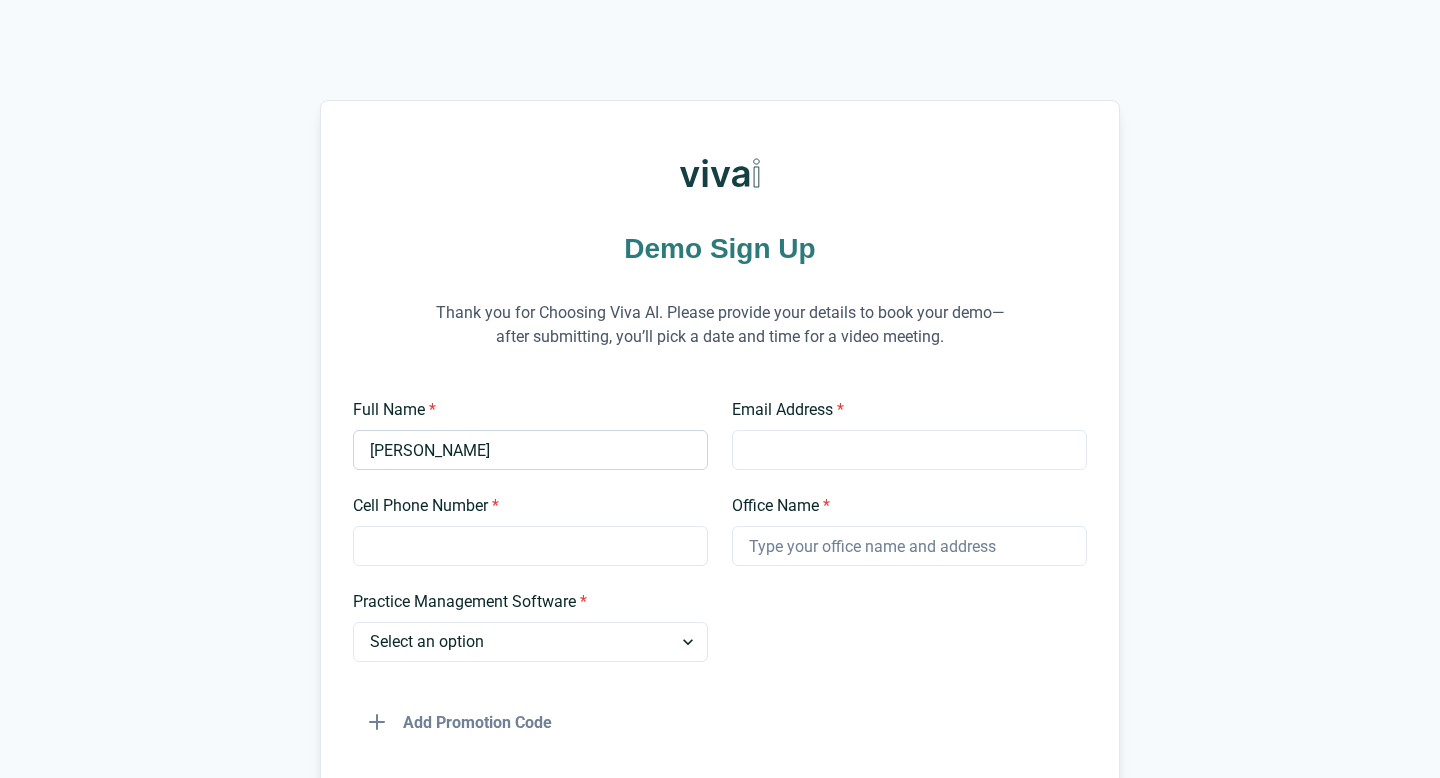 type on "[EMAIL_ADDRESS][DOMAIN_NAME]" 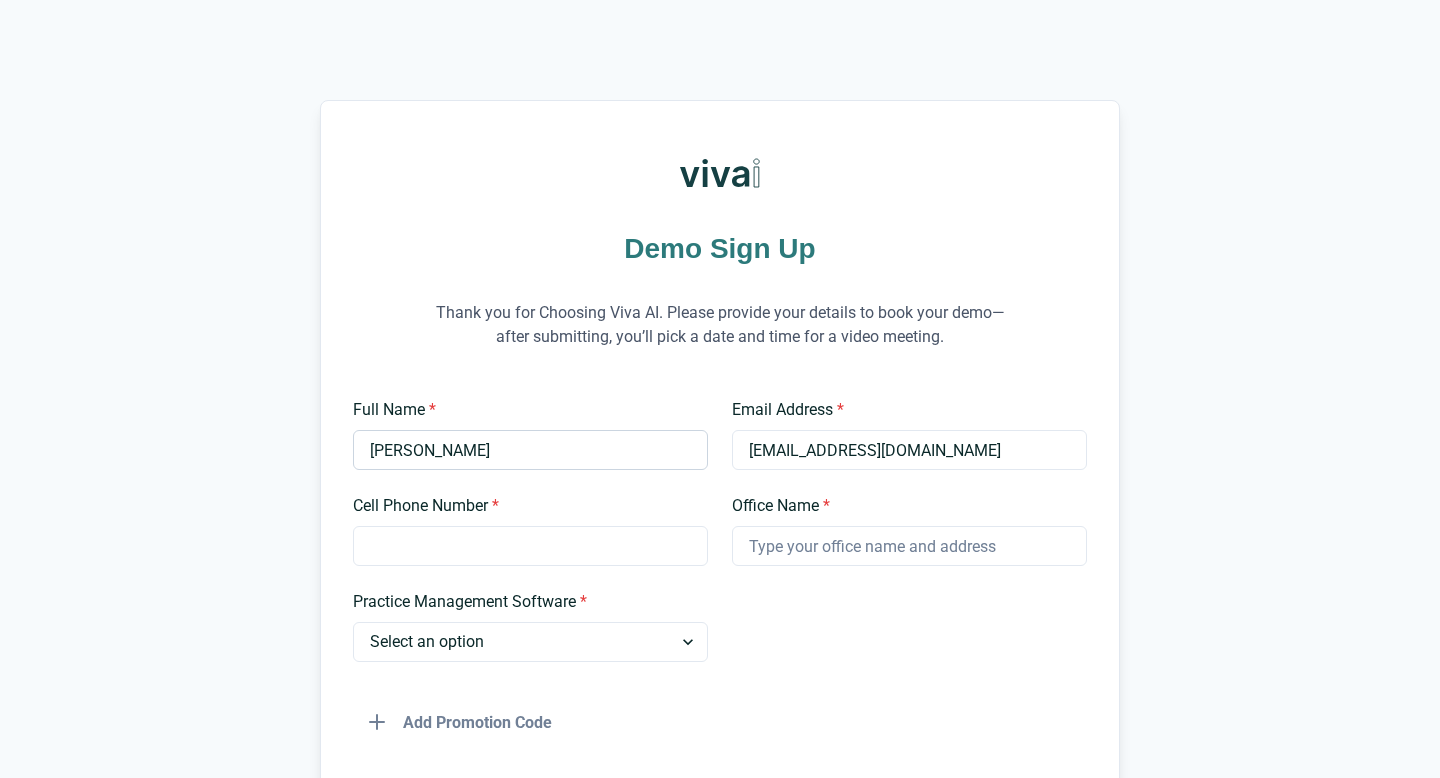 type on "8175947302" 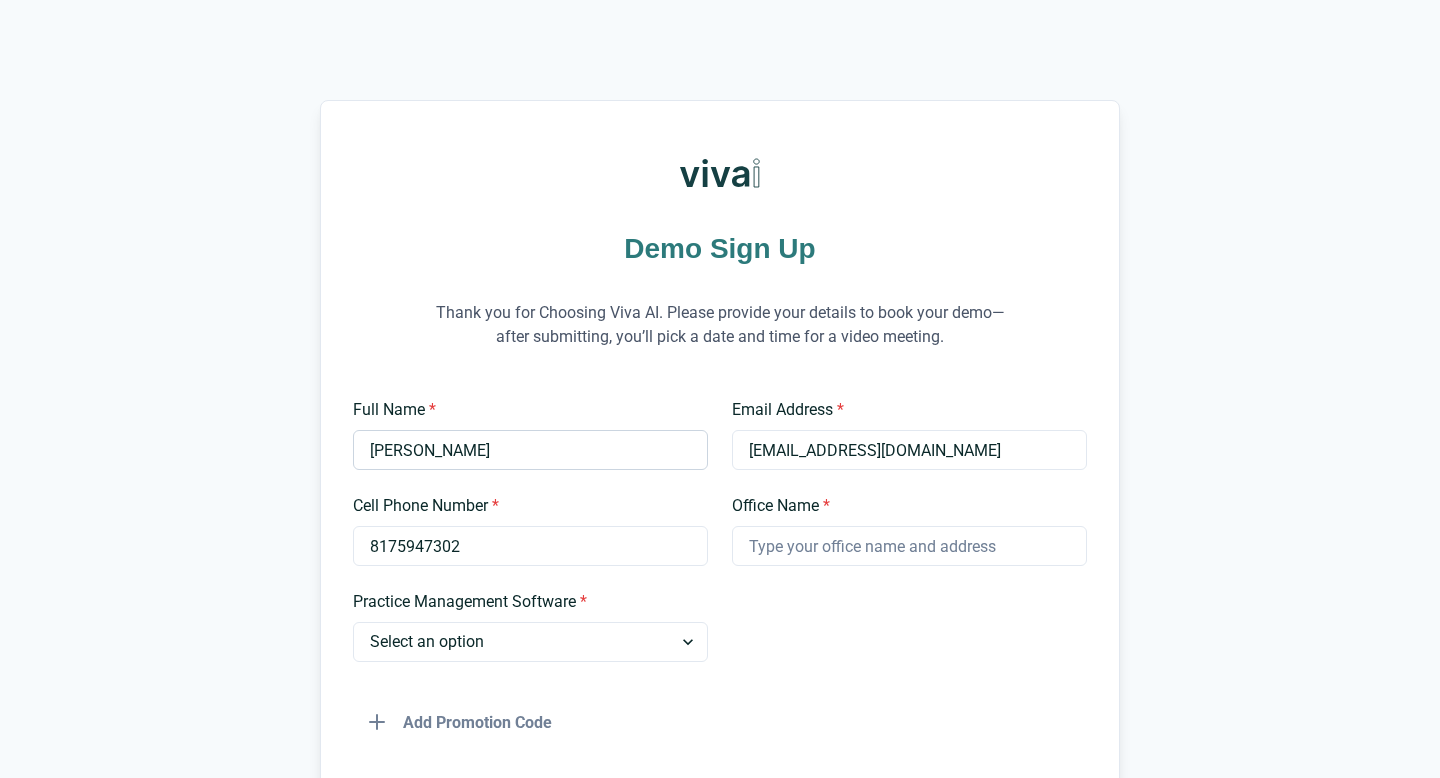 type on "Beacon Dentistry" 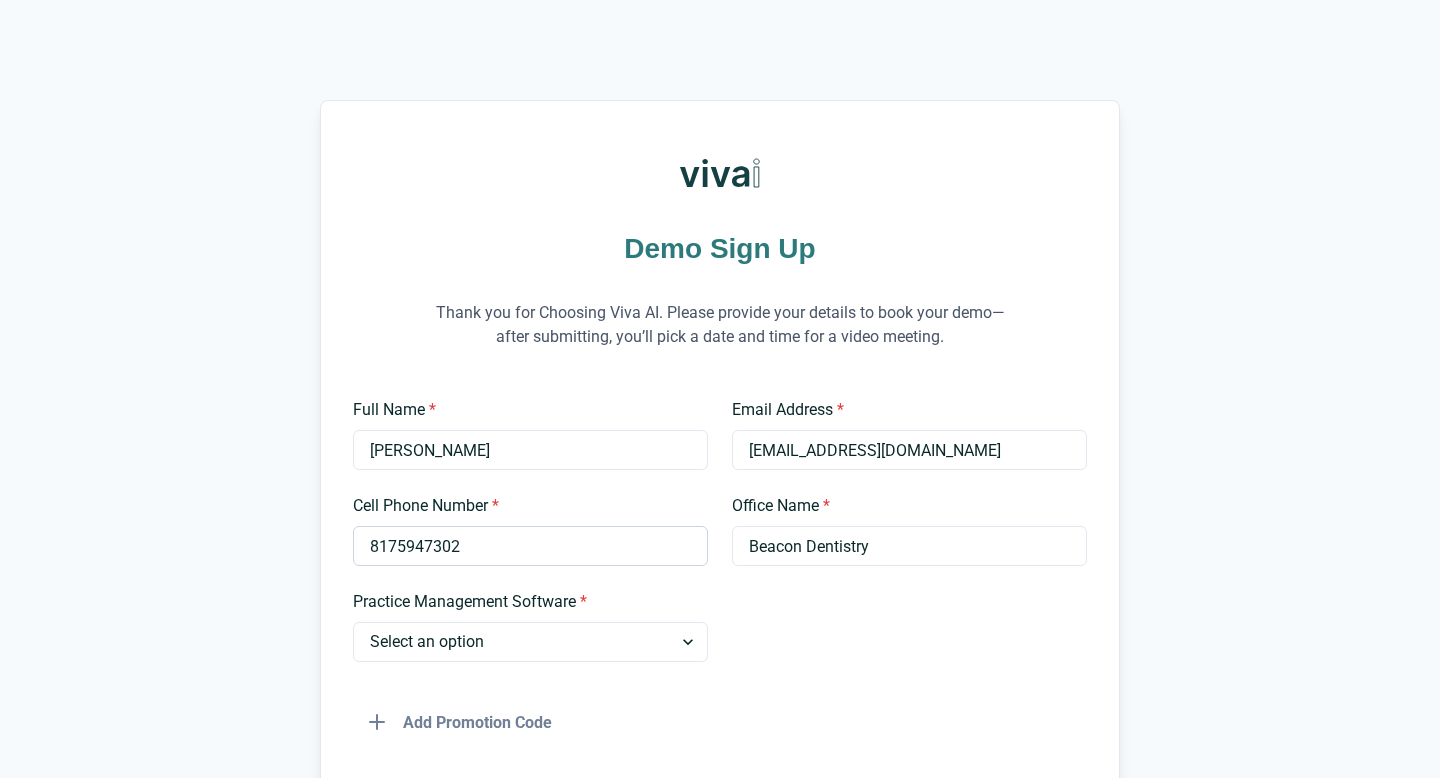 click on "8175947302" at bounding box center (530, 546) 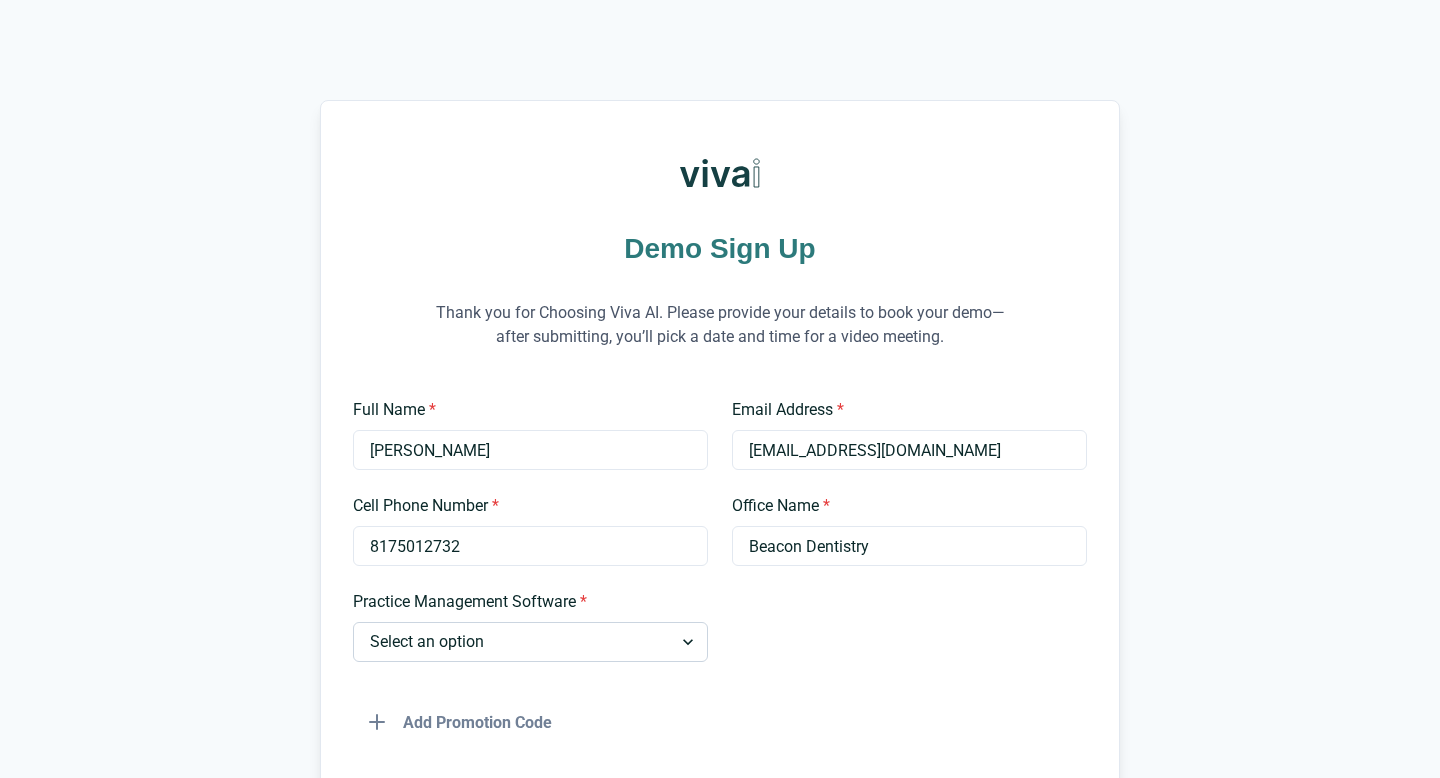 click on "Select an option Dentrix Open Dental EagleSoft Denticon Other" at bounding box center (530, 642) 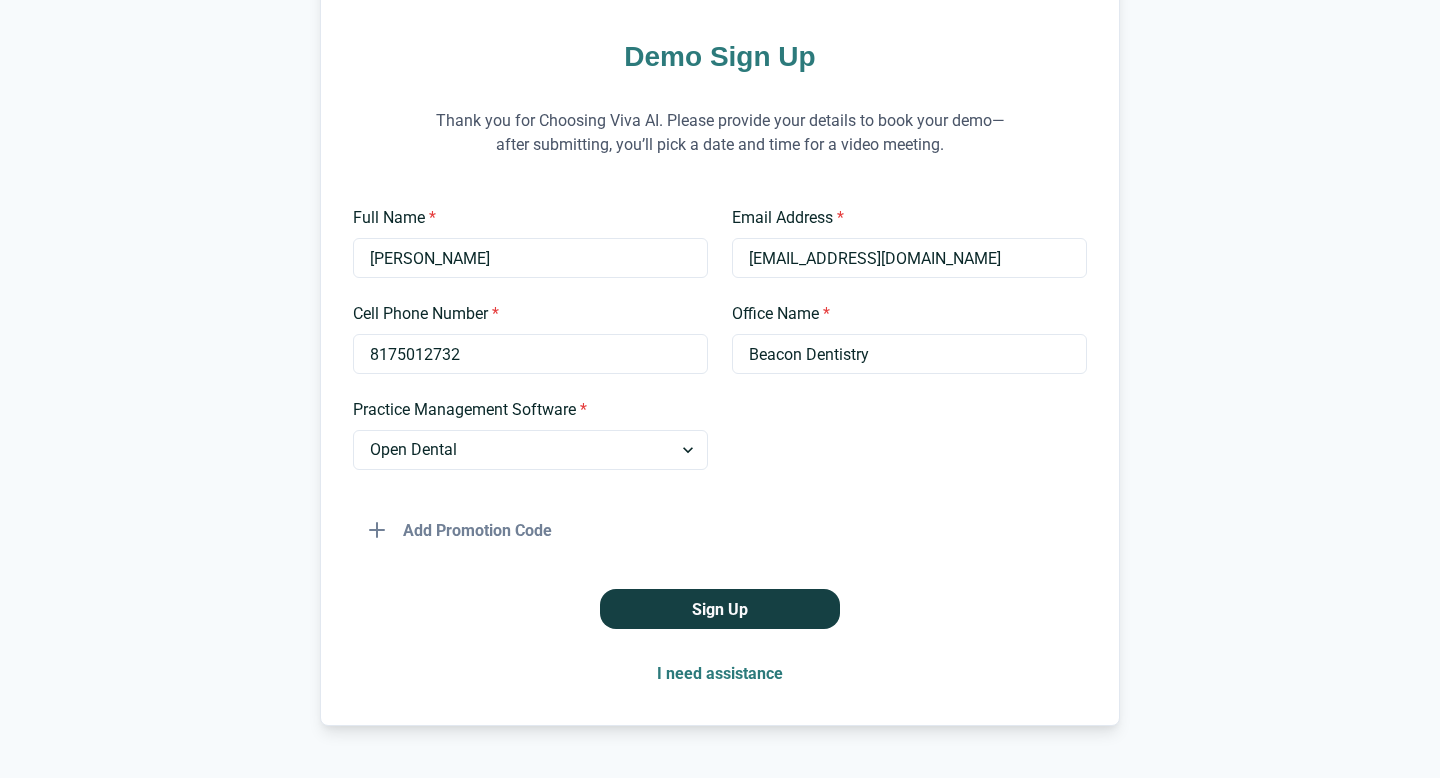 scroll, scrollTop: 240, scrollLeft: 0, axis: vertical 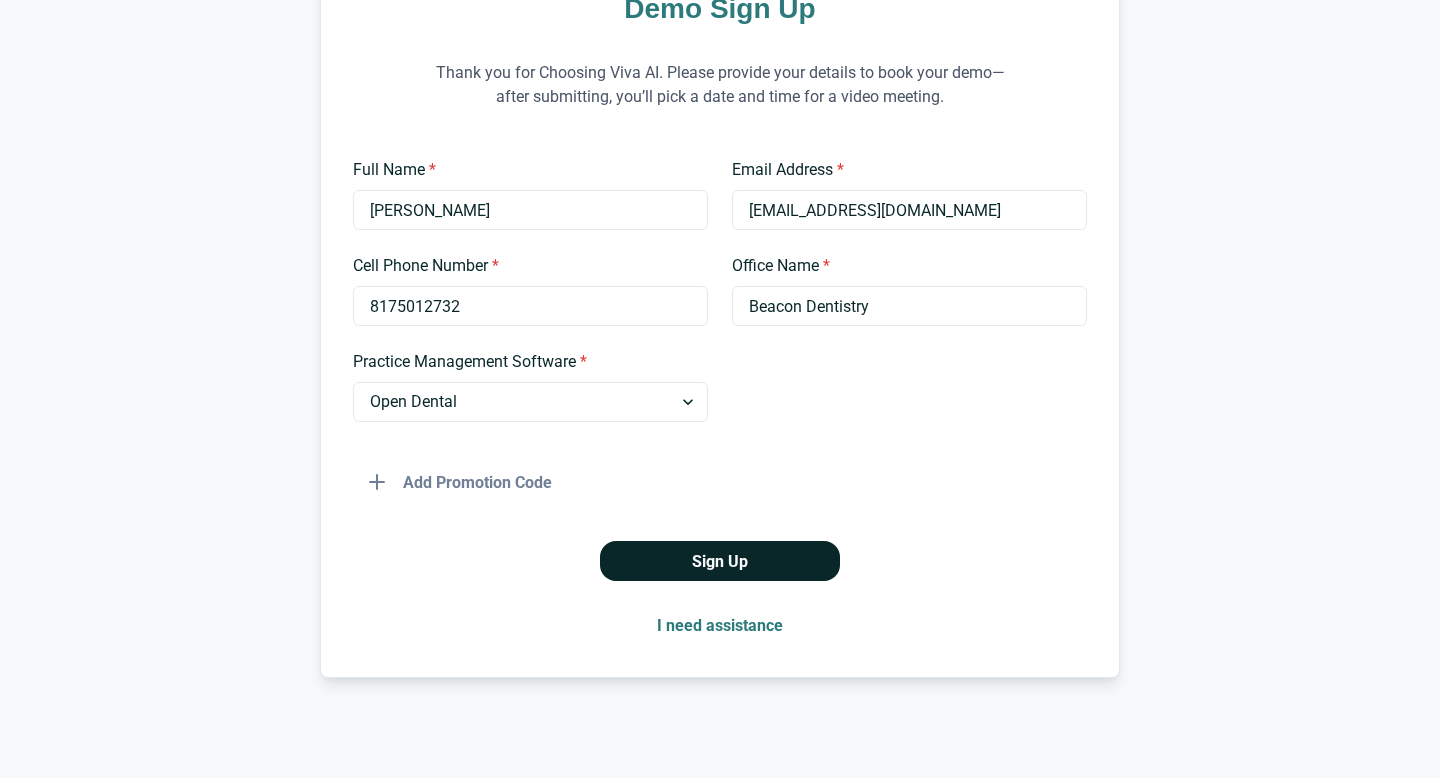 click on "Sign Up" at bounding box center [720, 561] 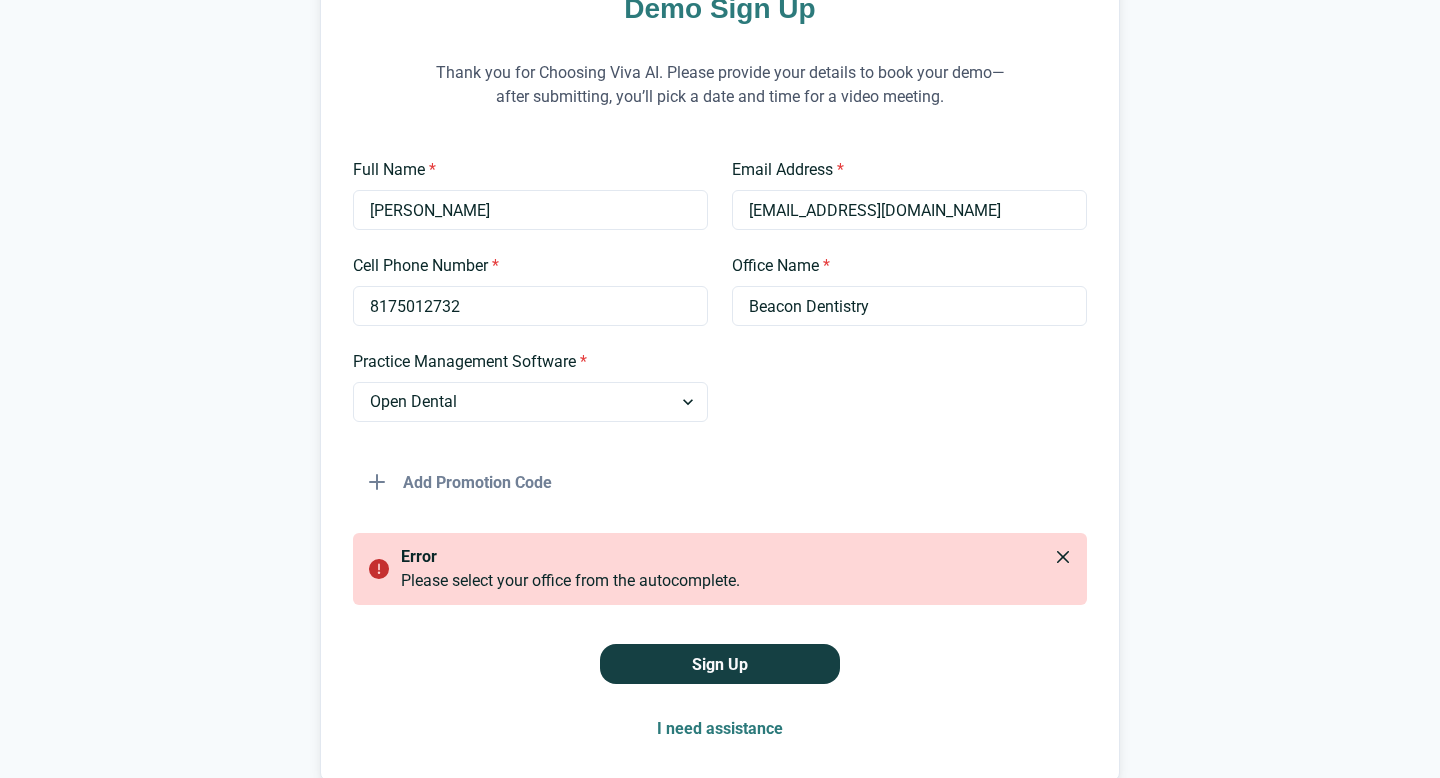 click on "I need assistance" at bounding box center (720, 728) 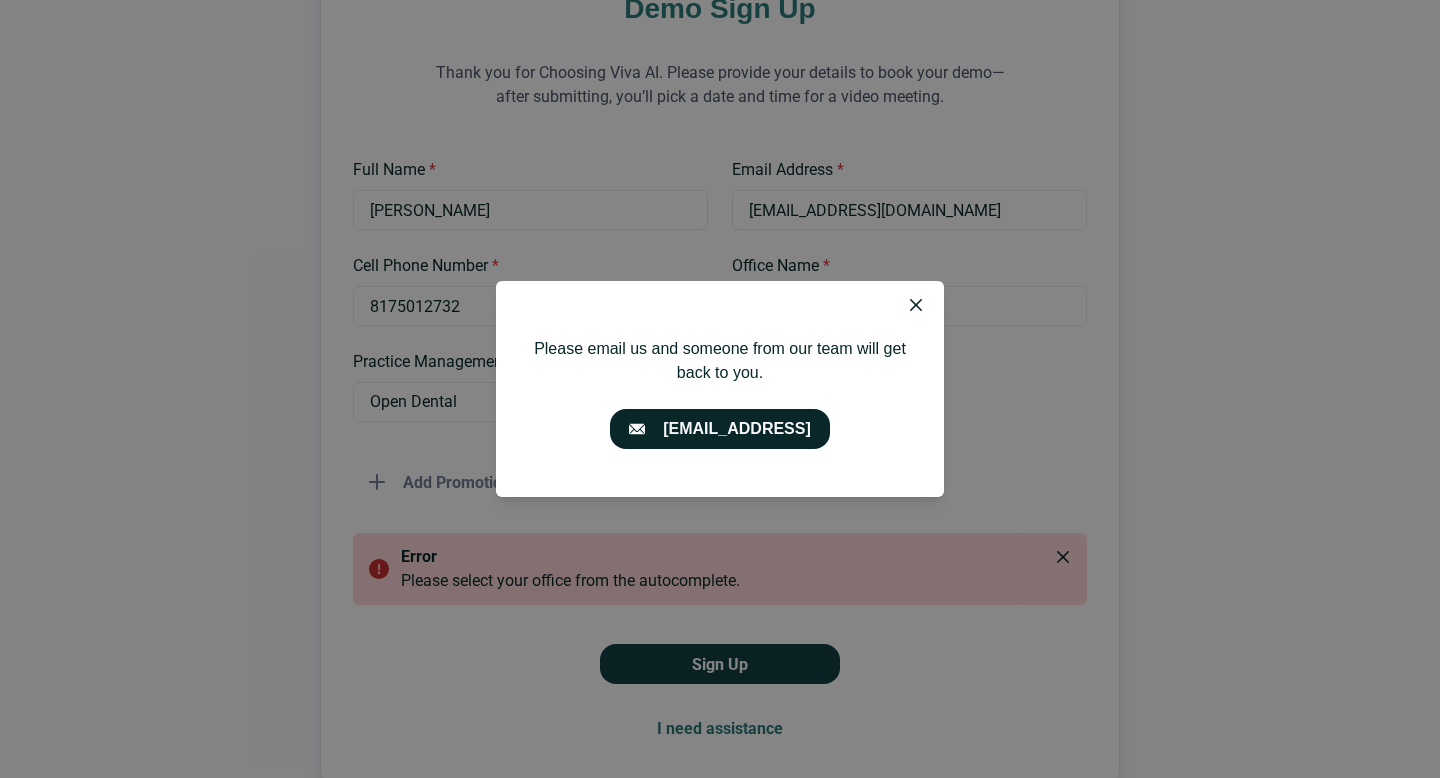 click on "[EMAIL_ADDRESS]" at bounding box center (720, 429) 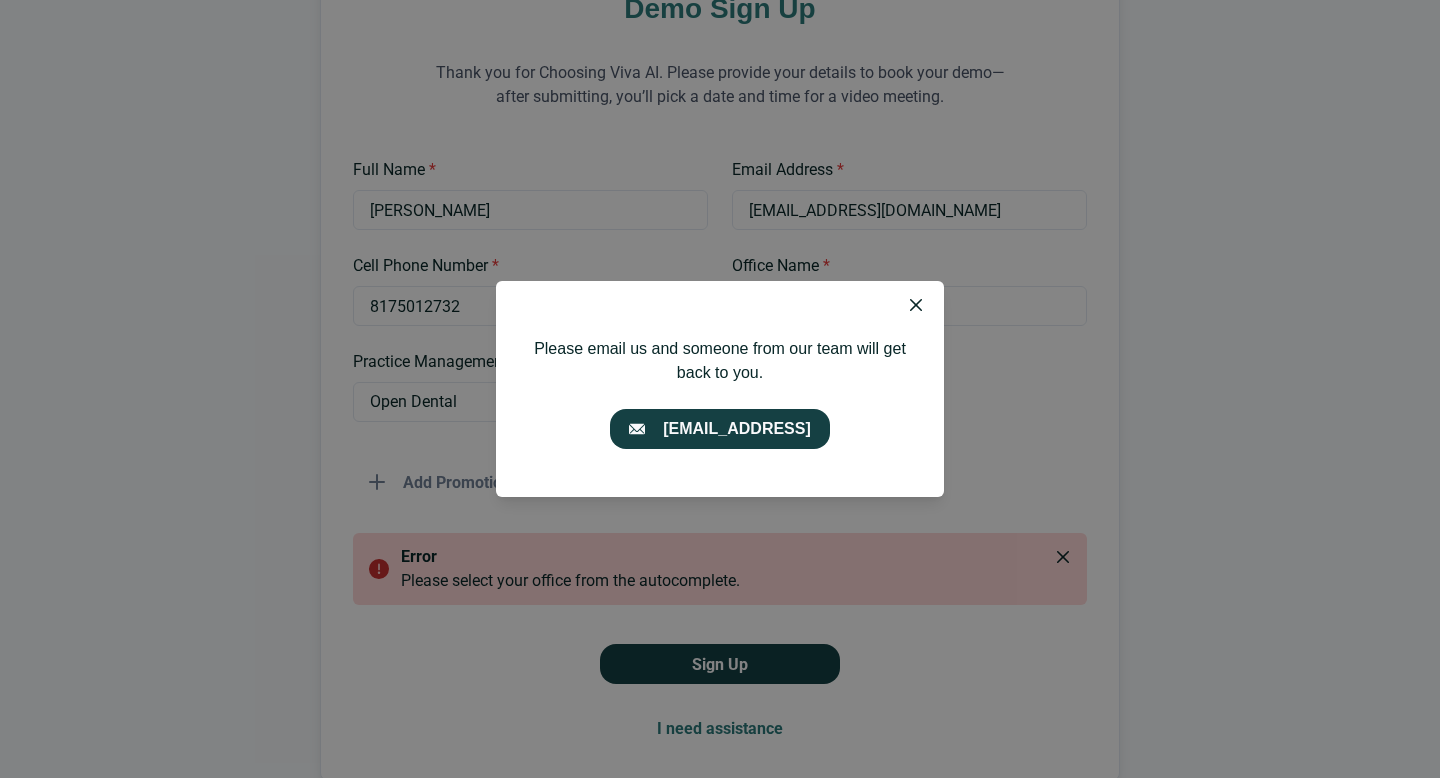click on "[EMAIL_ADDRESS]" at bounding box center [720, 429] 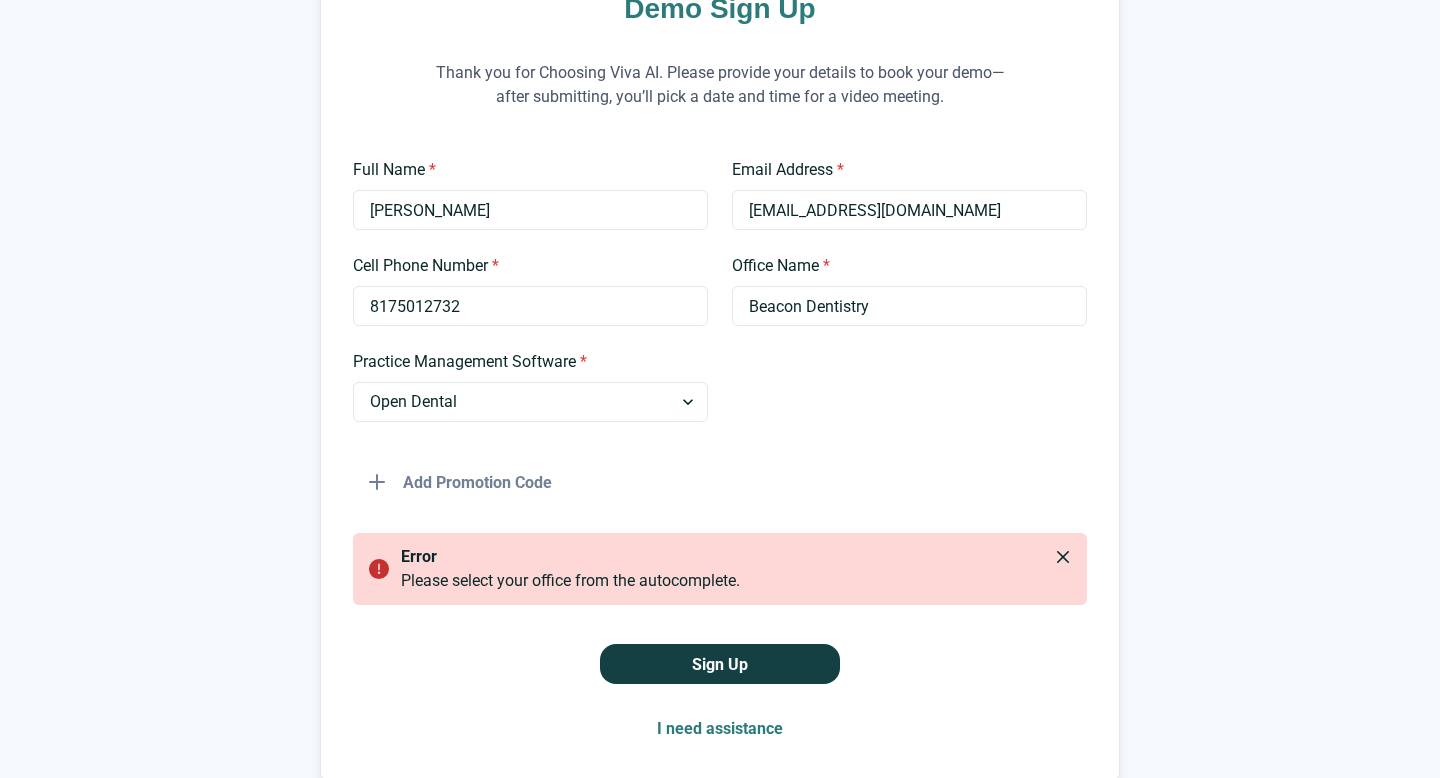 type 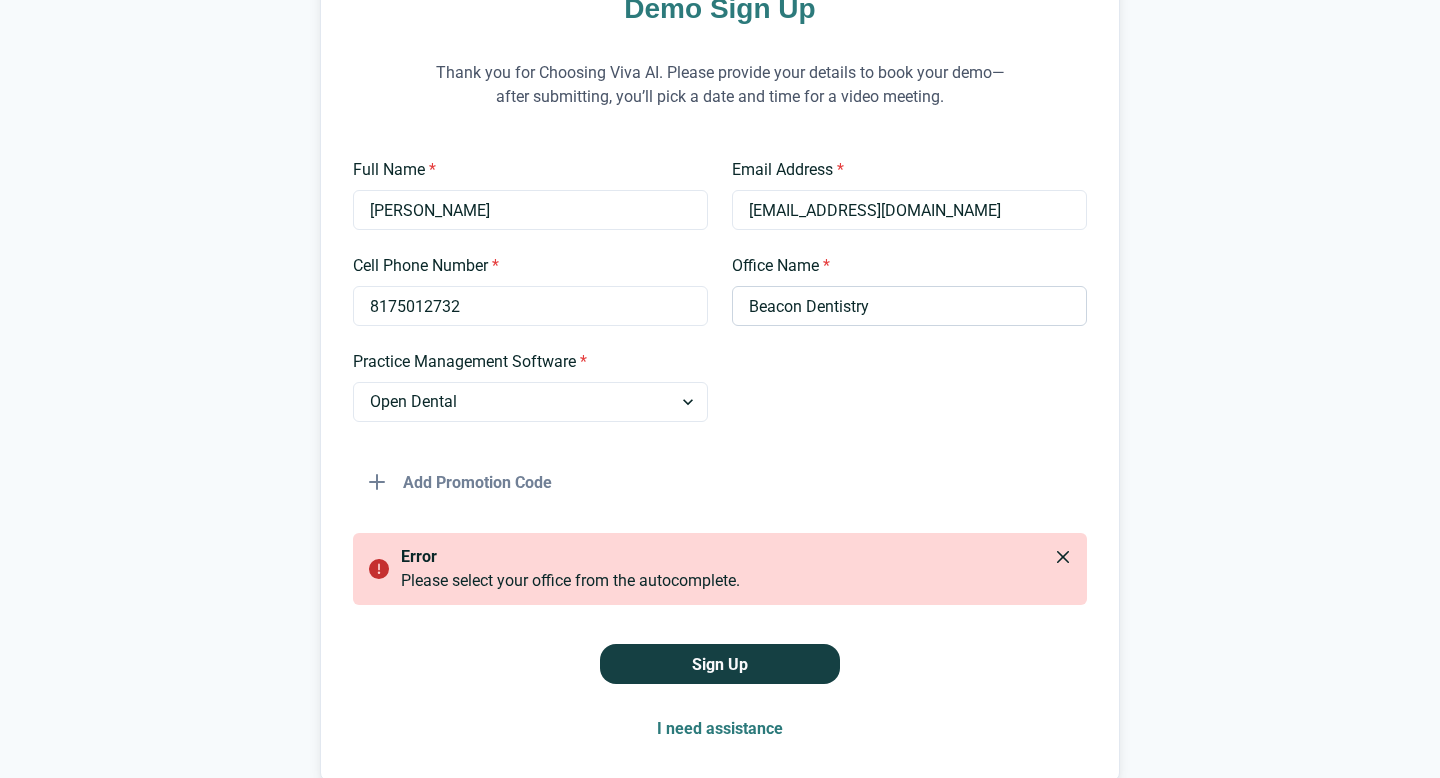 click on "Beacon Dentistry" at bounding box center (909, 306) 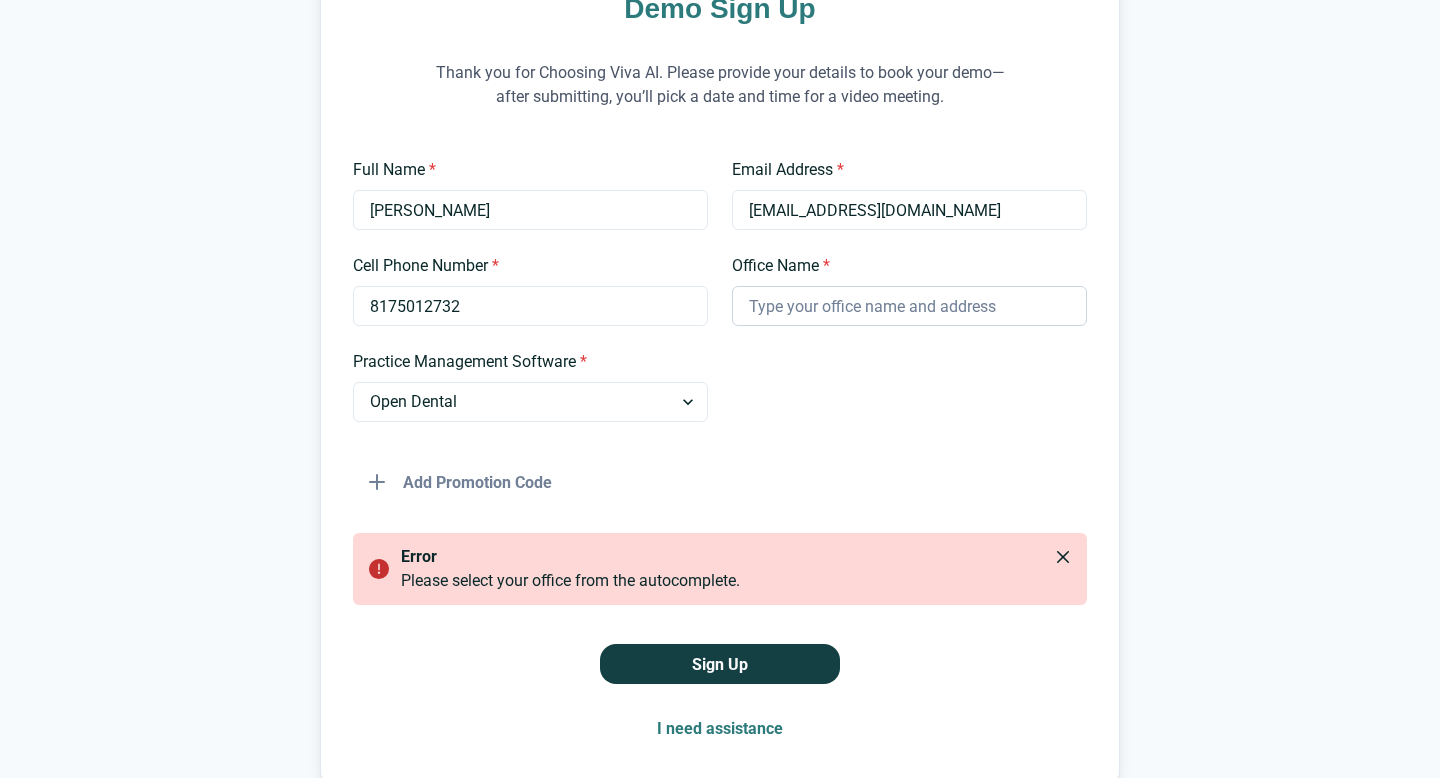 type 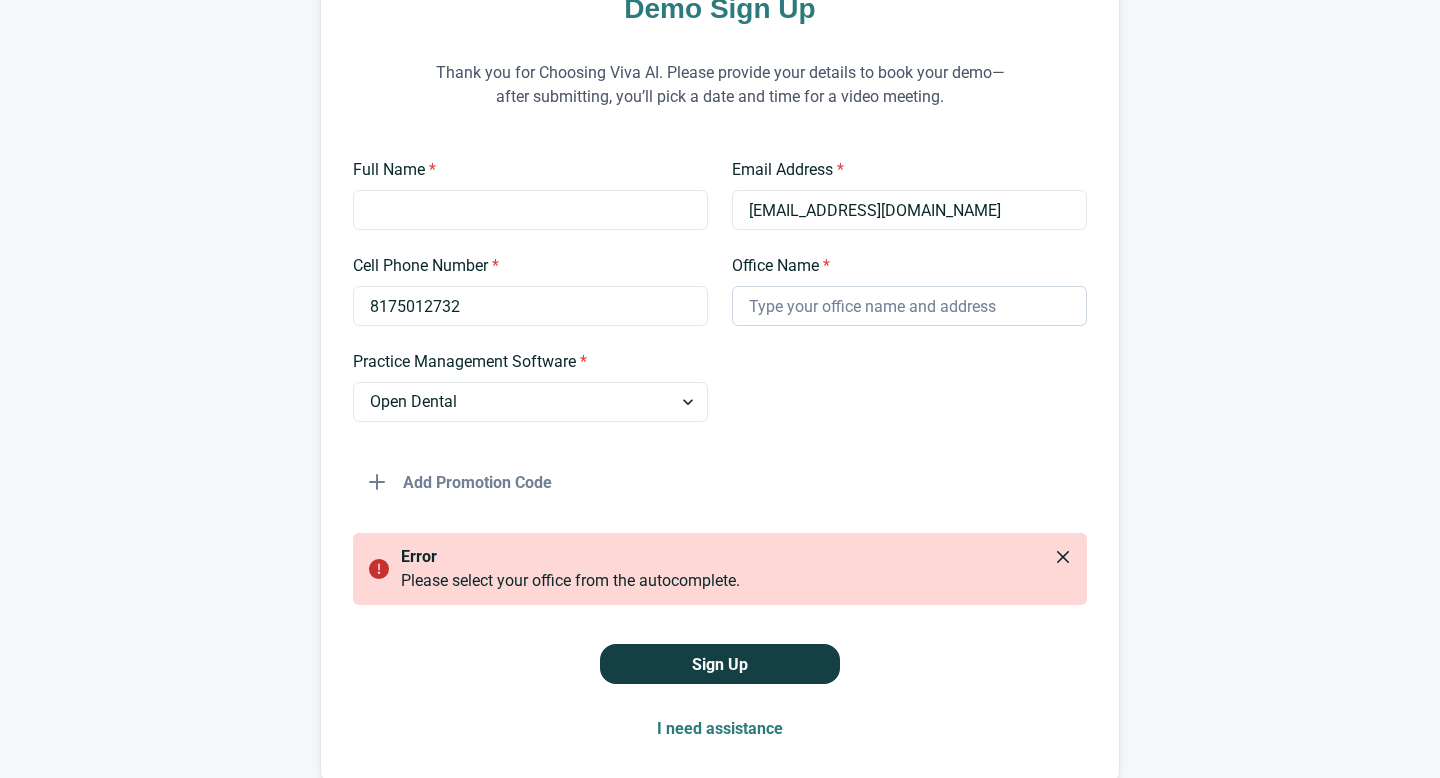 type 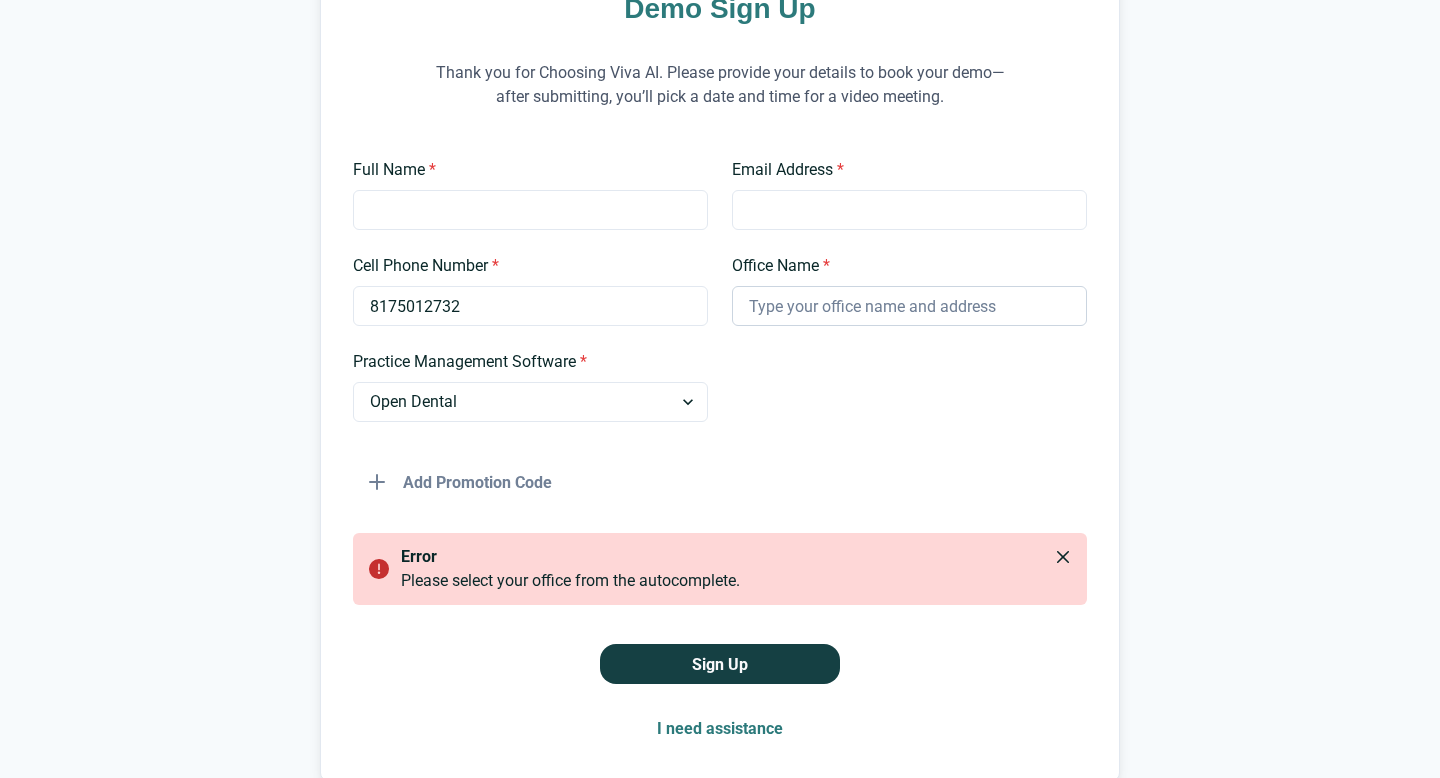 click on "Office Name *" at bounding box center (909, 306) 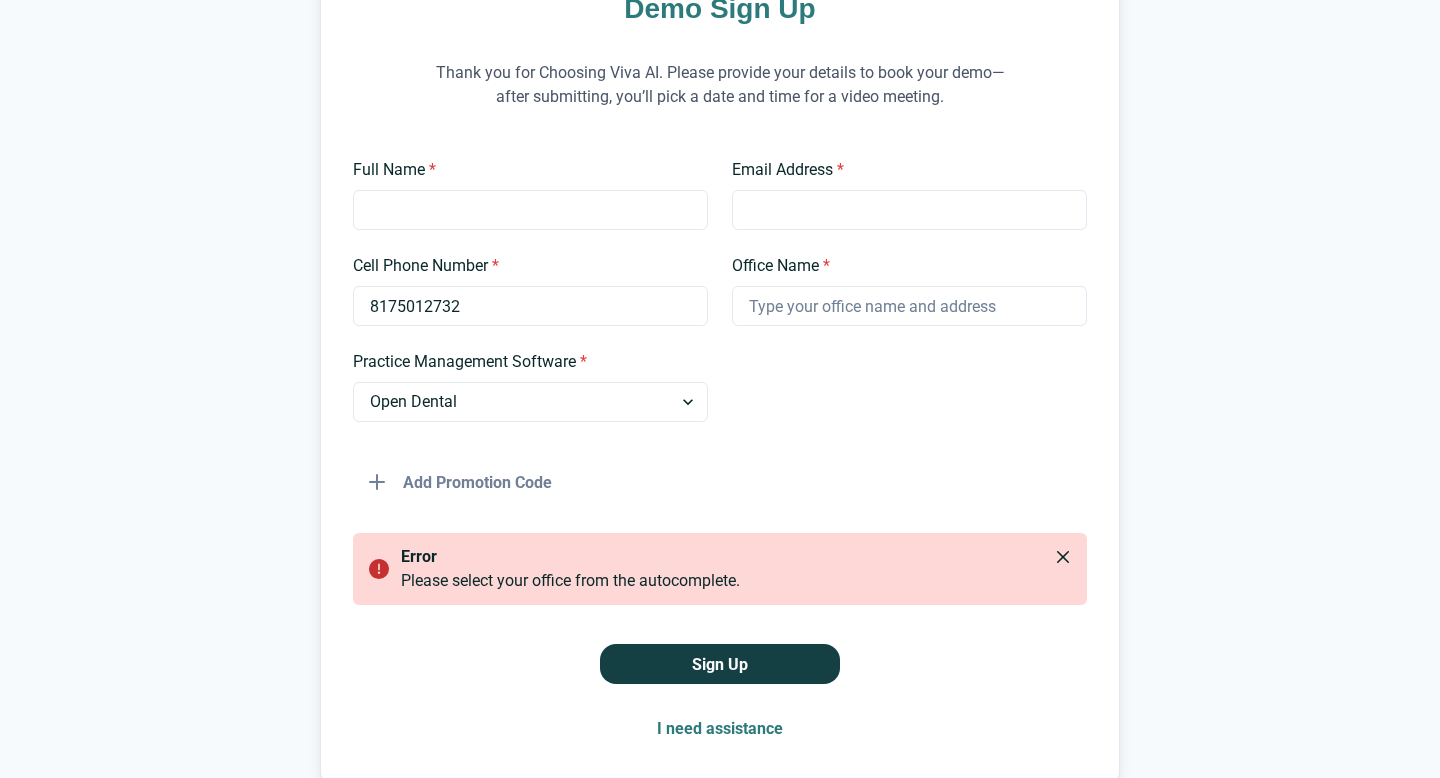 type on "Beacon Dentistry" 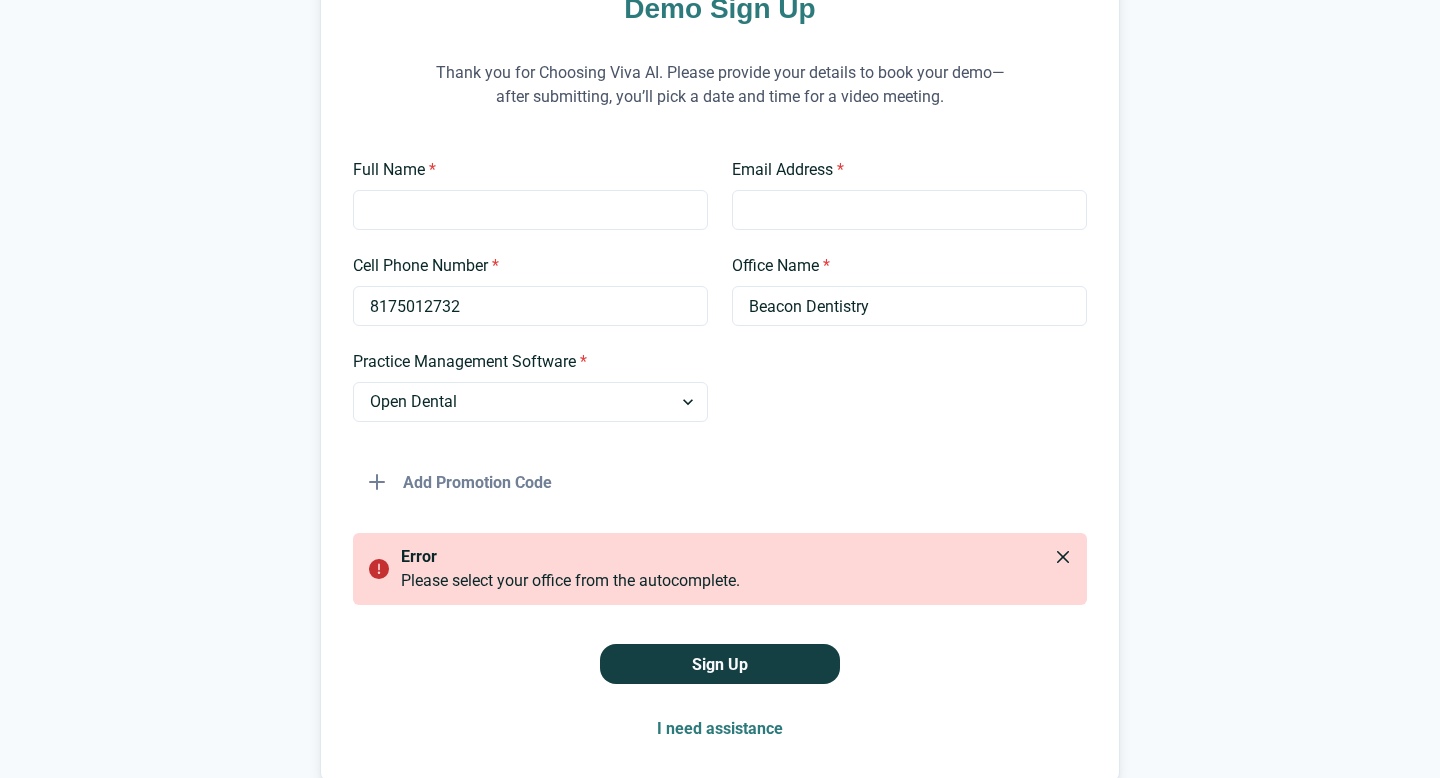 type on "[PERSON_NAME]" 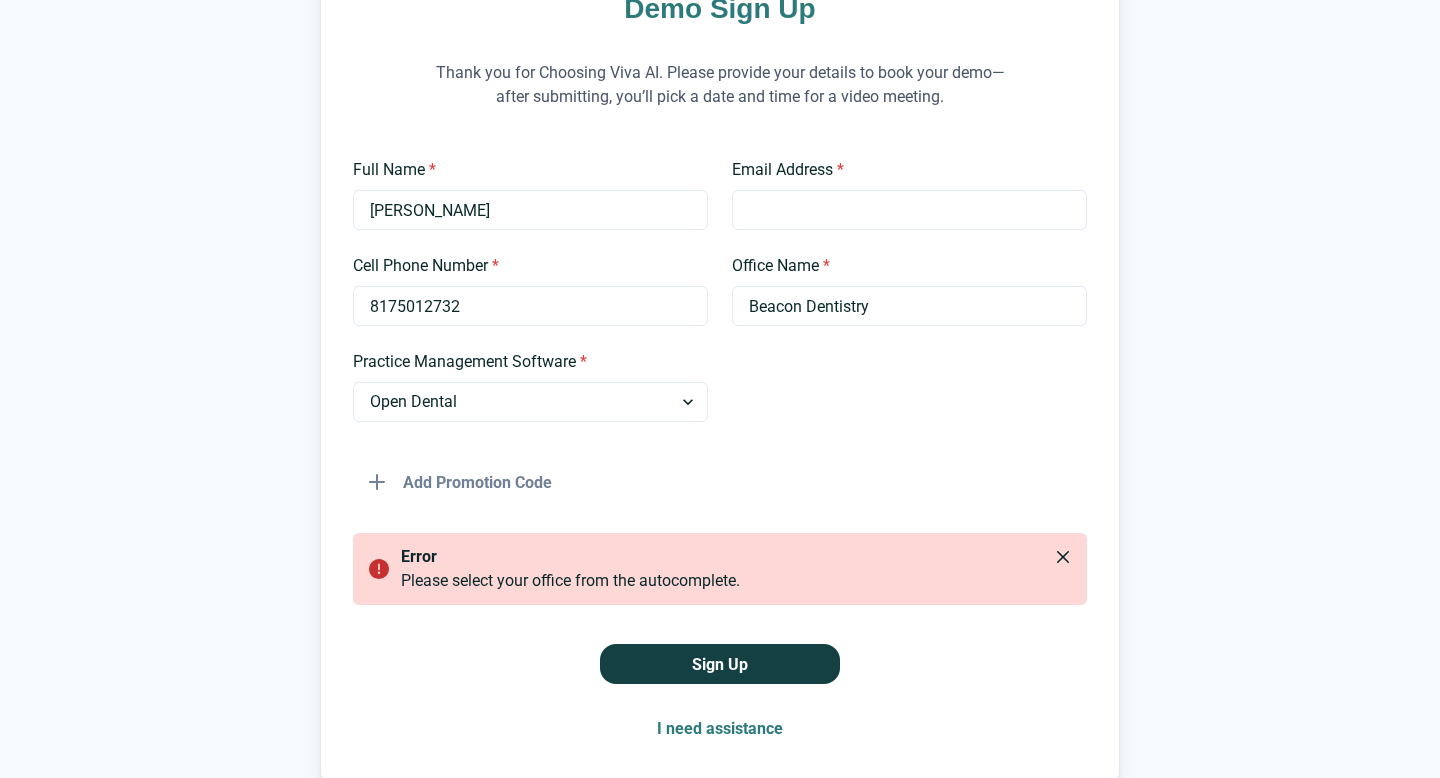 type on "[EMAIL_ADDRESS][DOMAIN_NAME]" 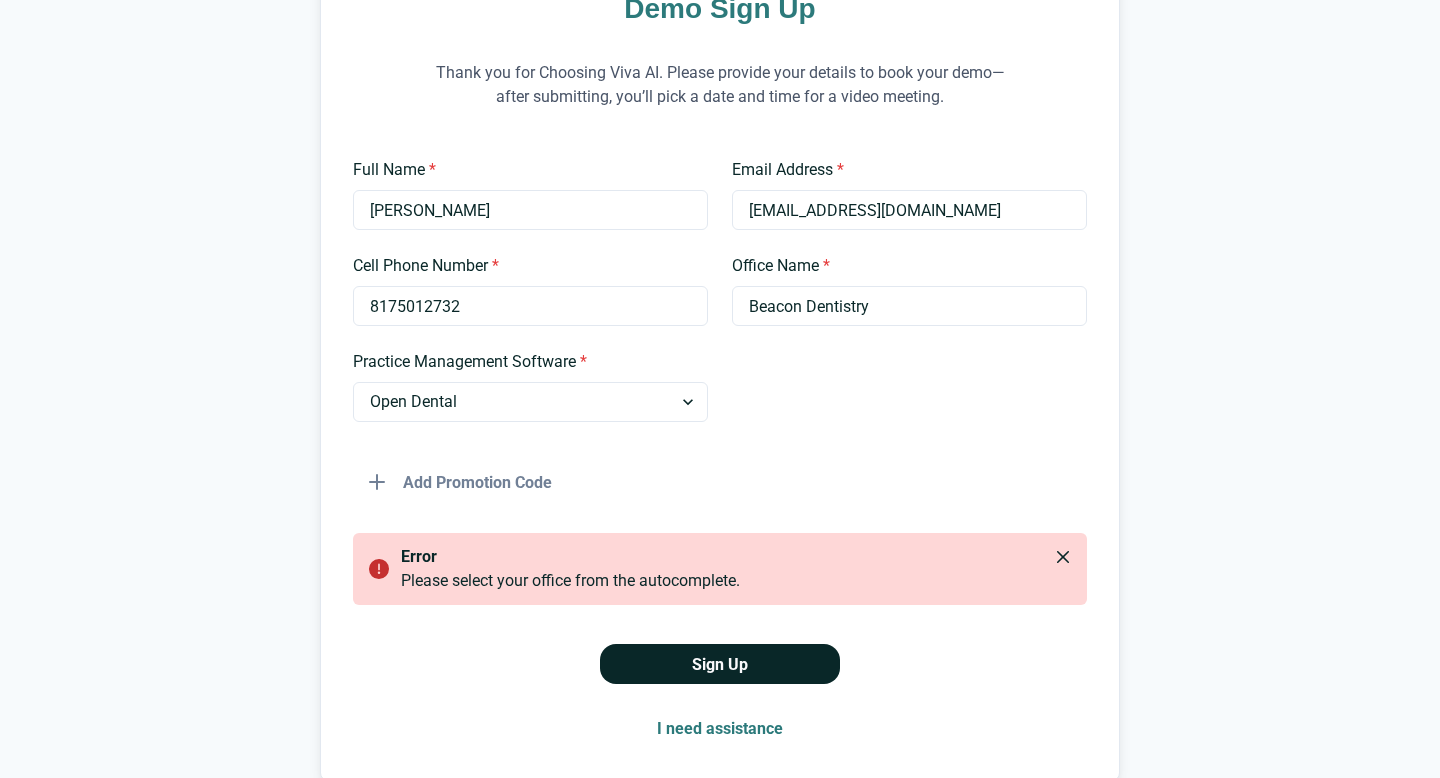 click on "Sign Up" at bounding box center (720, 664) 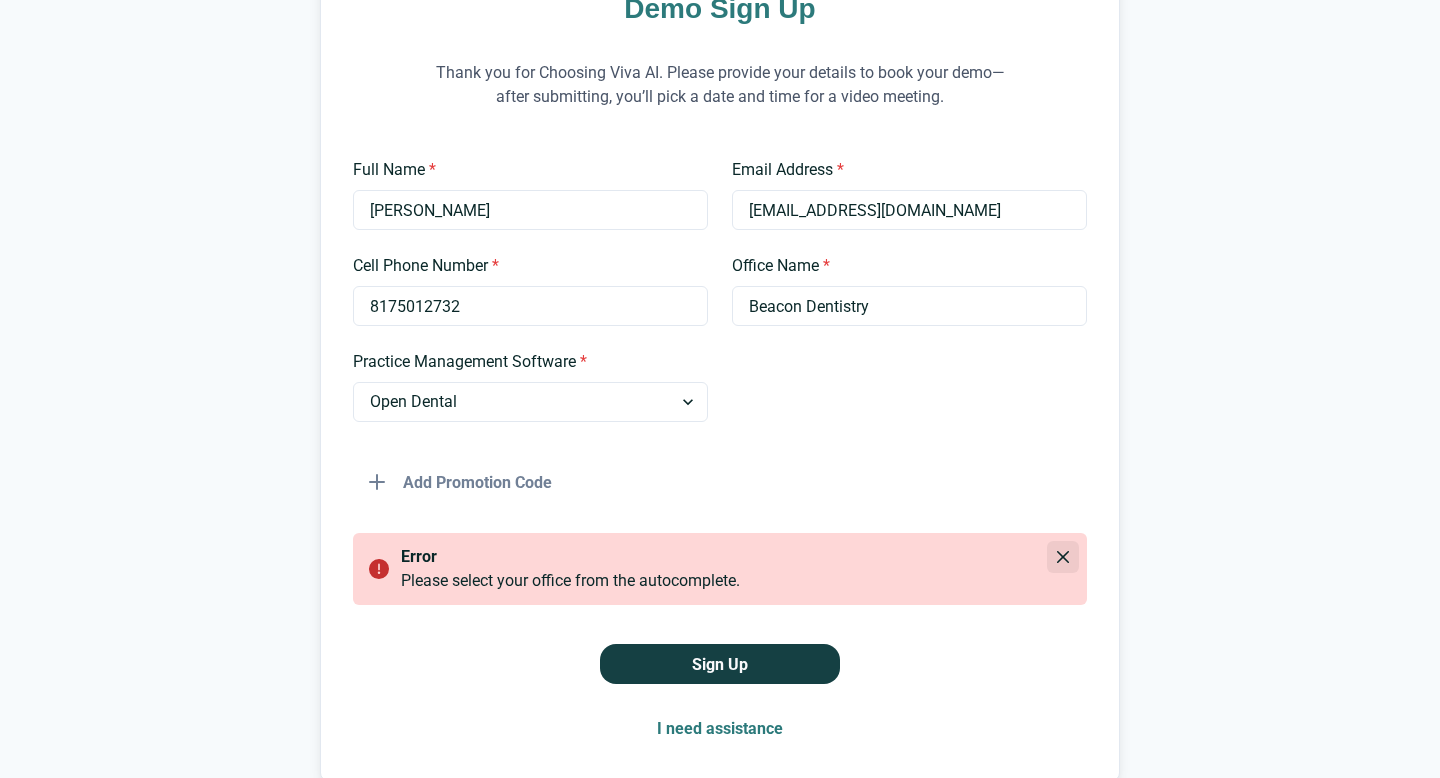 click at bounding box center [1063, 557] 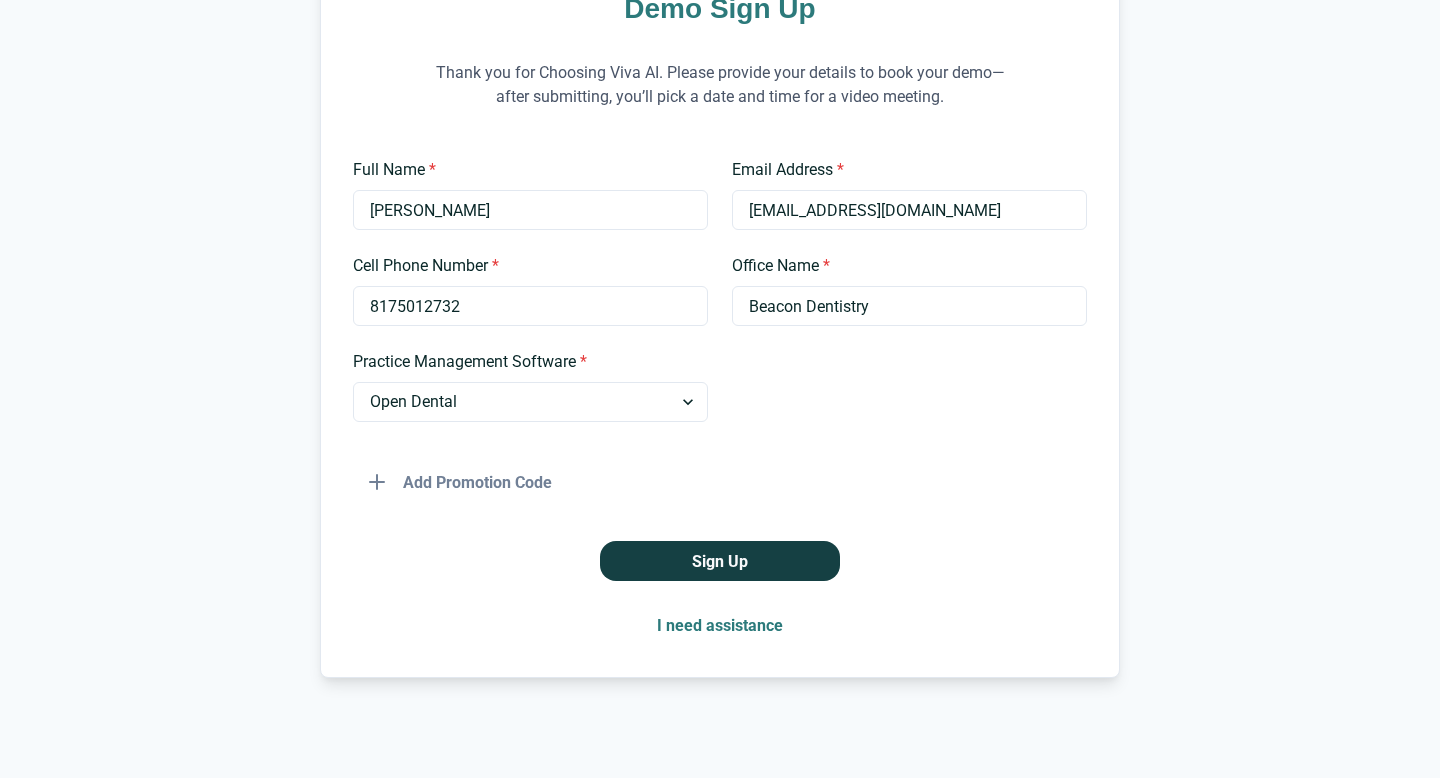click on "Full Name * TOM NOVAK Email Address * tomthedentist@gmail.com Cell Phone Number * 8175012732 Office Name * Beacon Dentistry Practice Management Software * Select an option Dentrix Open Dental EagleSoft Denticon Other Add Promotion Code Sign Up" at bounding box center [720, 369] 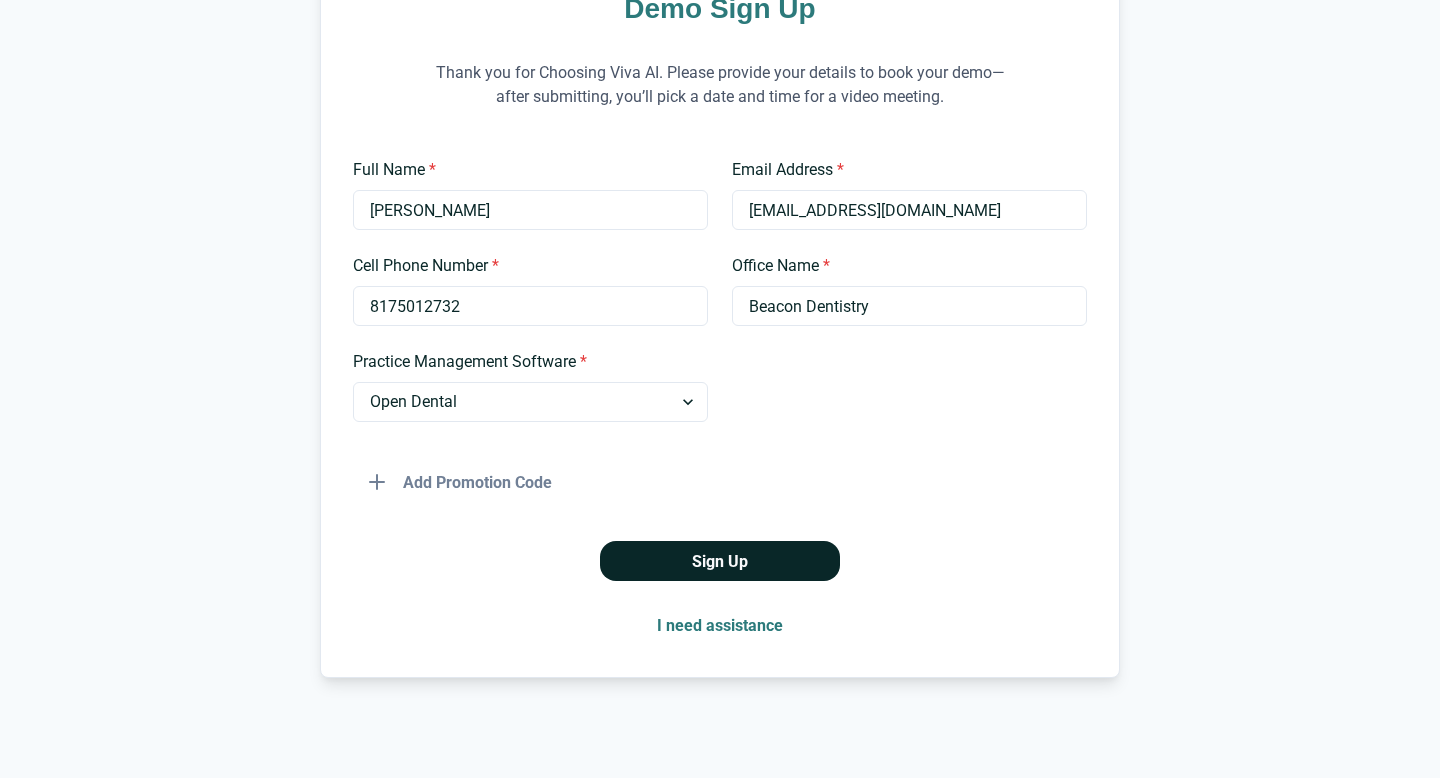 click on "Sign Up" at bounding box center (720, 561) 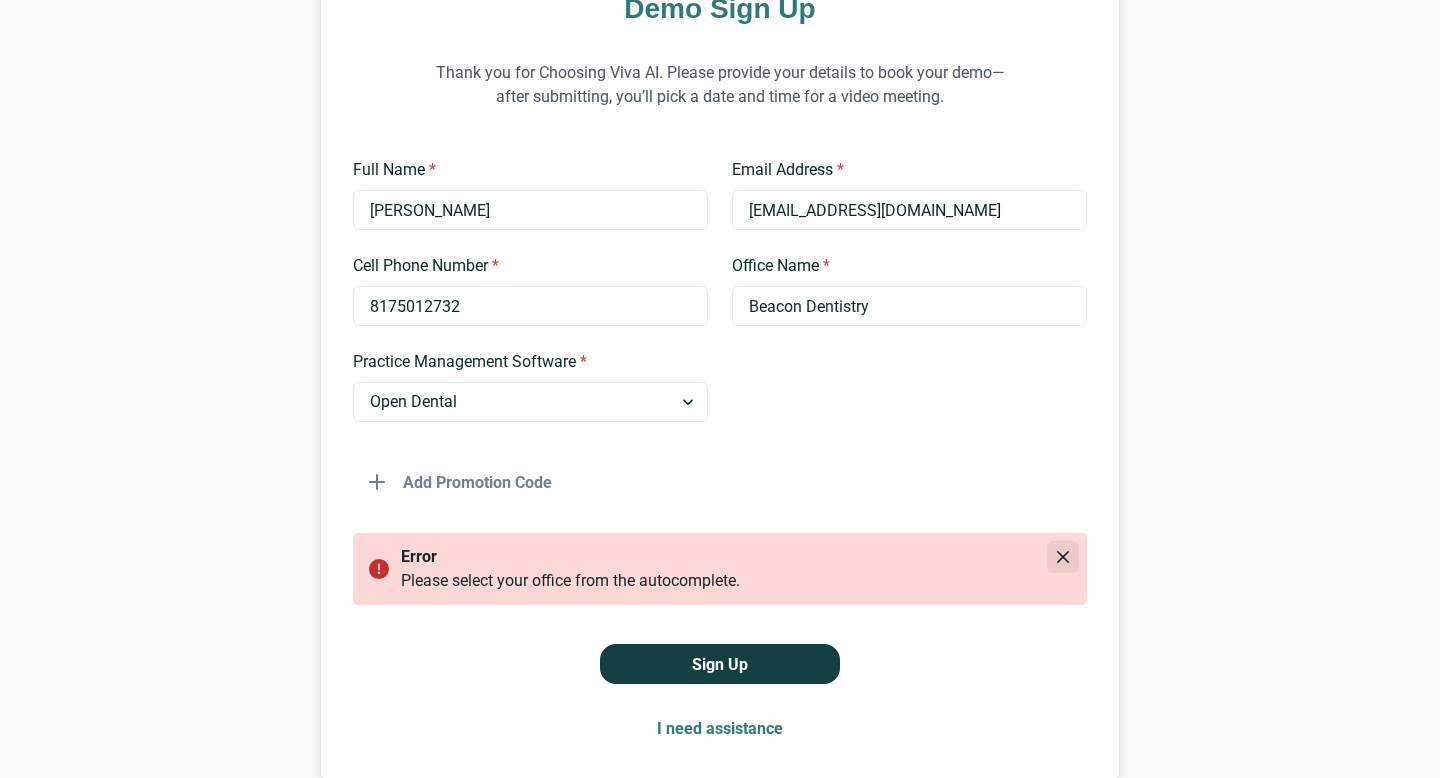 click at bounding box center (1063, 557) 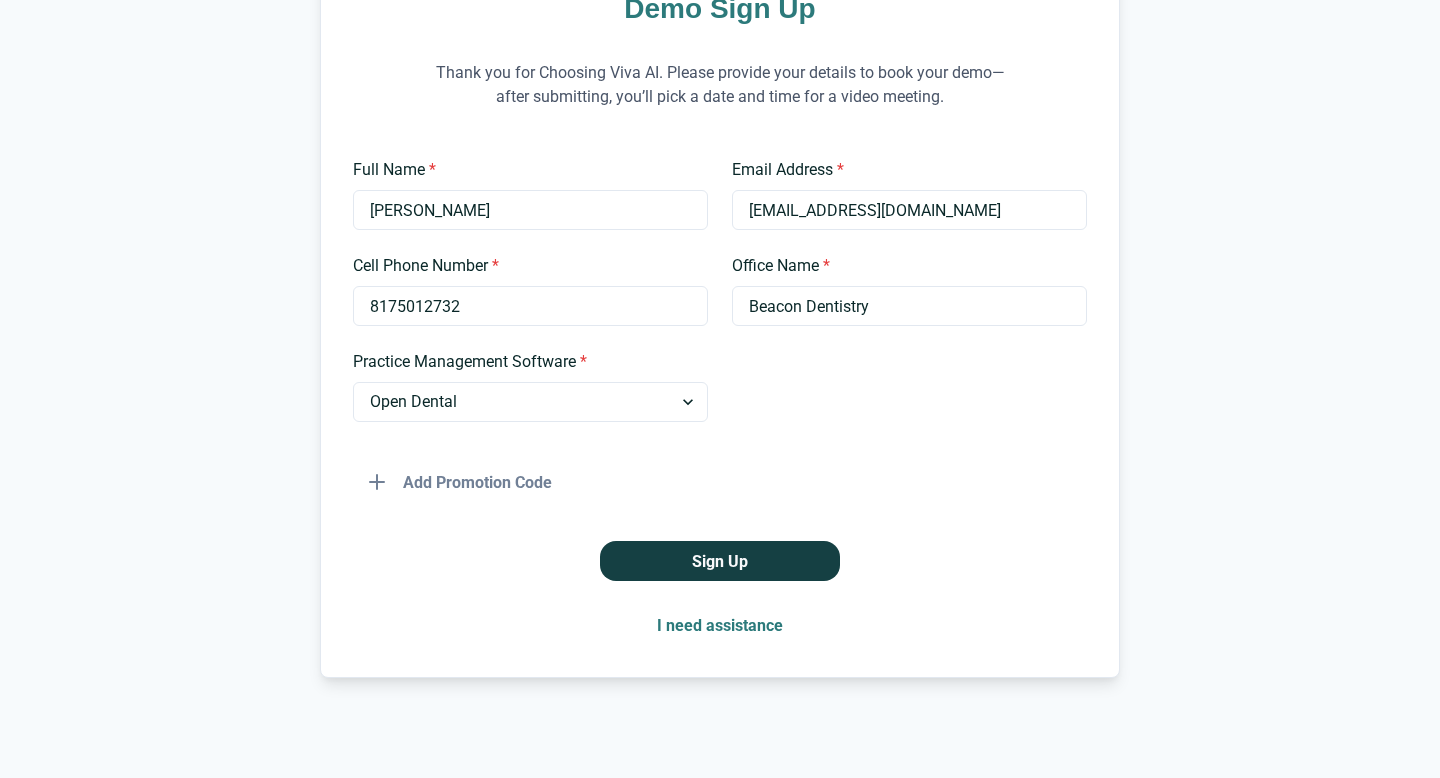 click on "I need assistance" at bounding box center [720, 625] 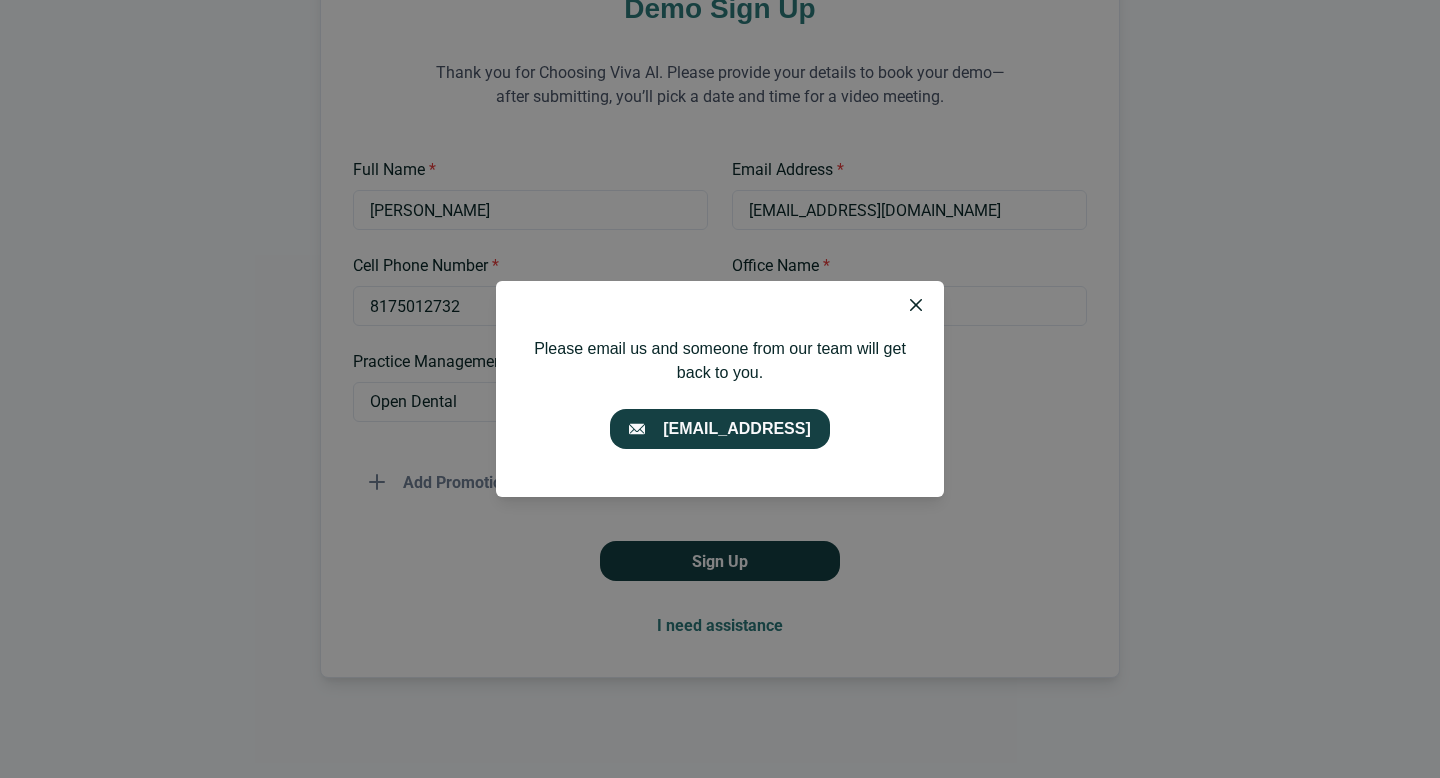 click on "Please email us and someone from our team will get back to you. info@getviva.ai" at bounding box center (720, 389) 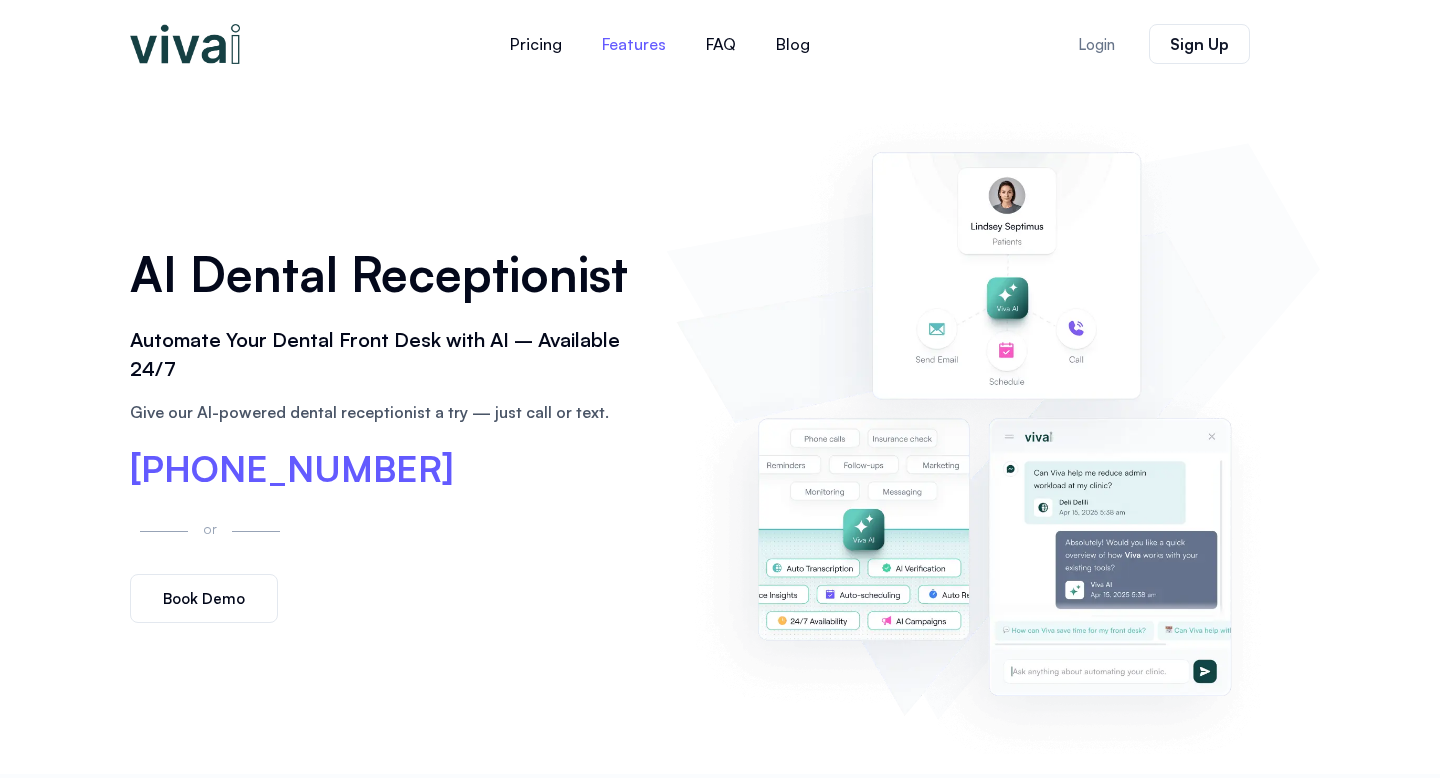 scroll, scrollTop: 0, scrollLeft: 0, axis: both 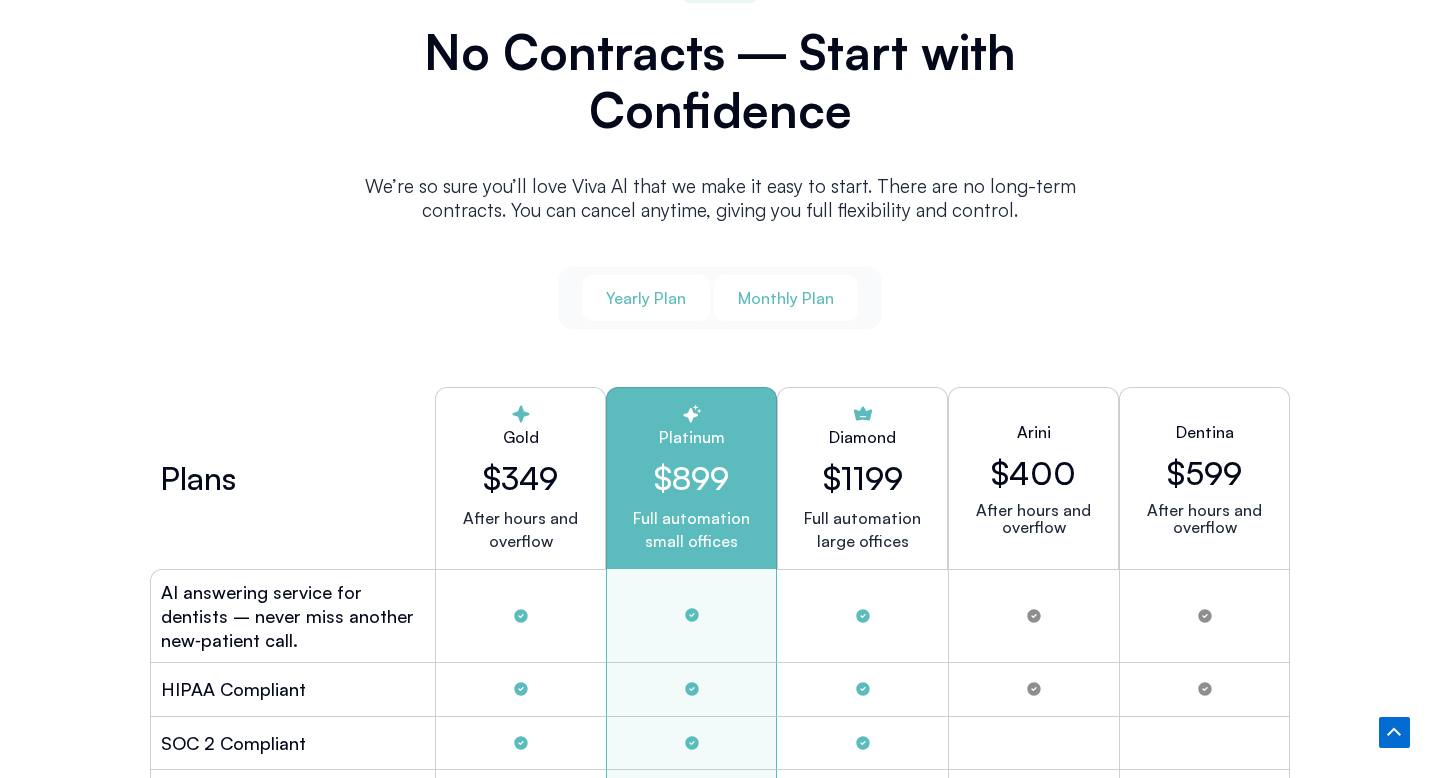 click on "Monthly Plan" at bounding box center [786, 298] 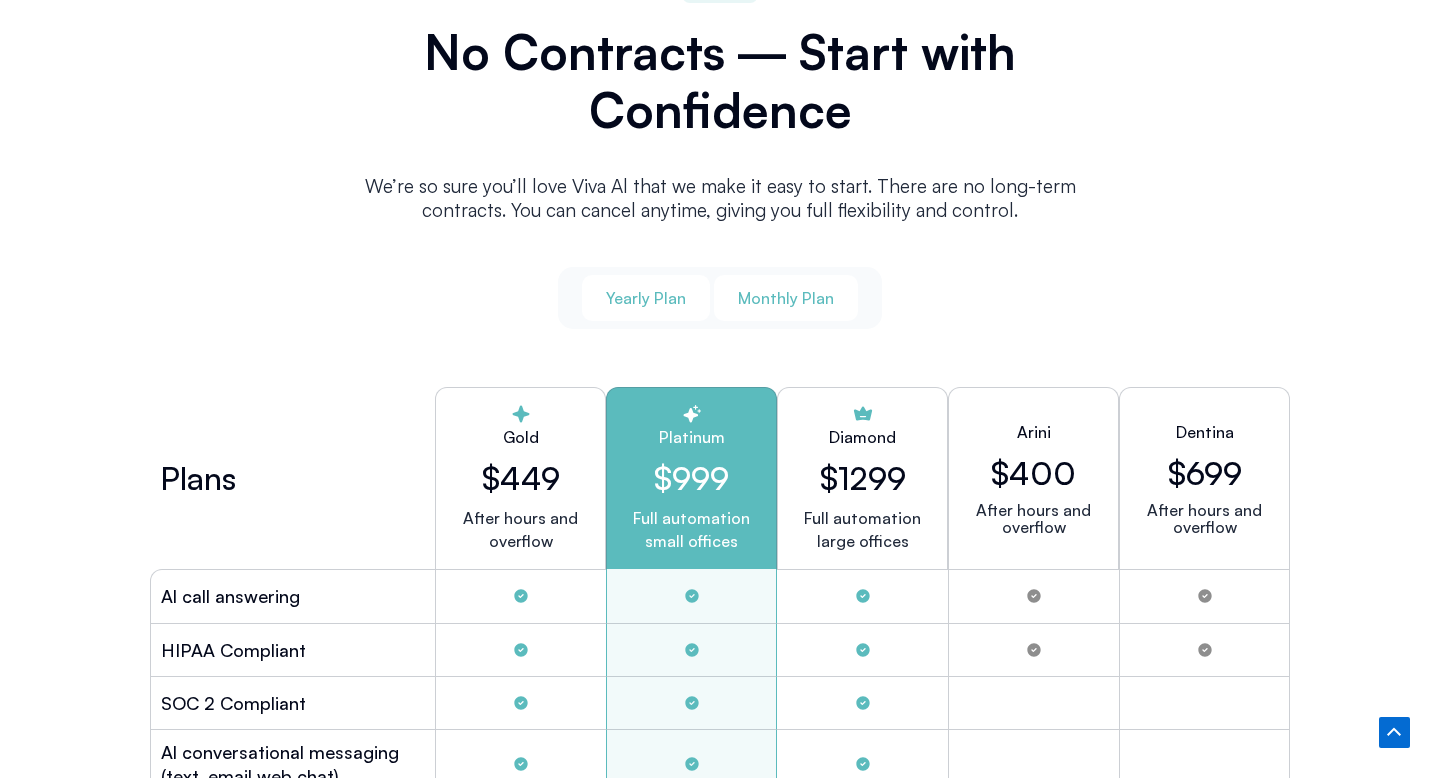 click on "Yearly Plan" at bounding box center (646, 298) 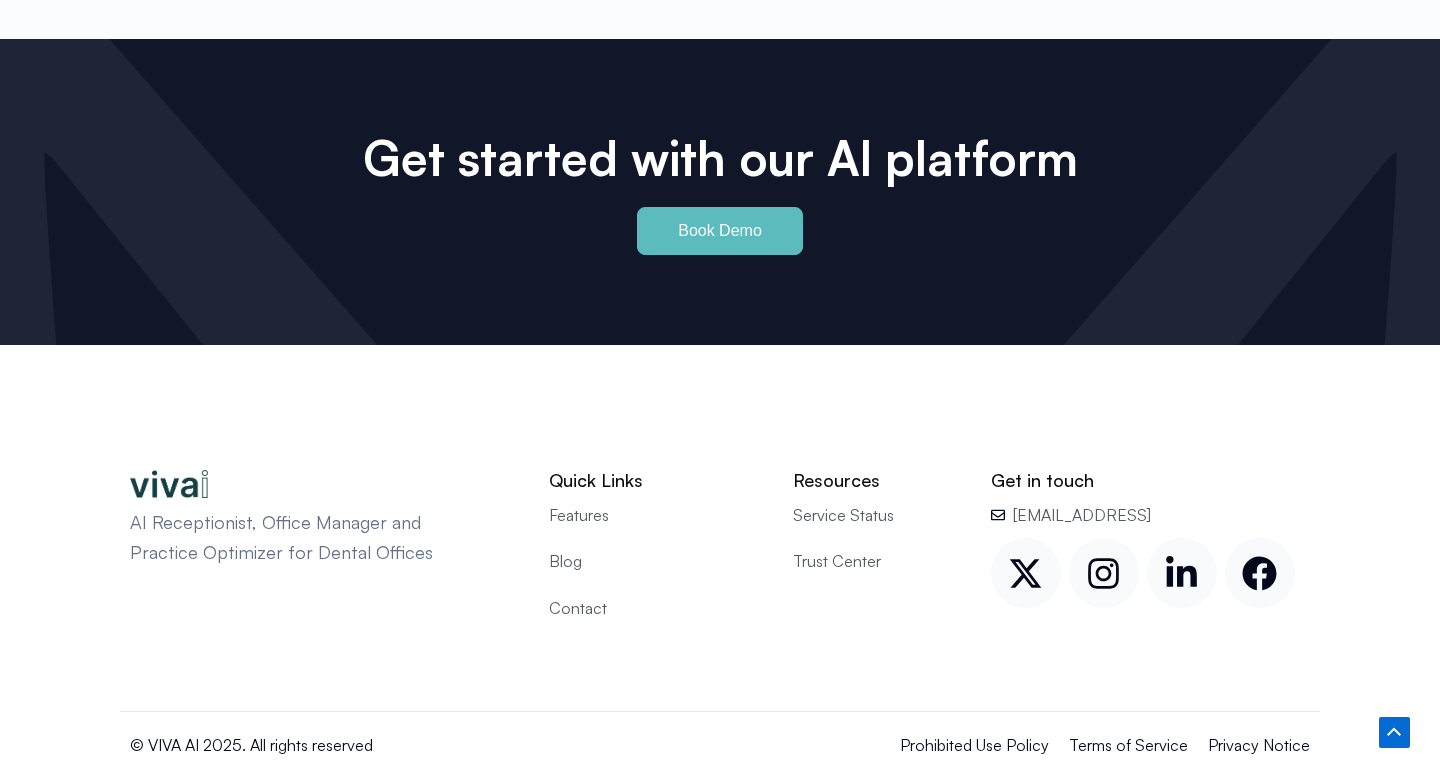 scroll, scrollTop: 9403, scrollLeft: 0, axis: vertical 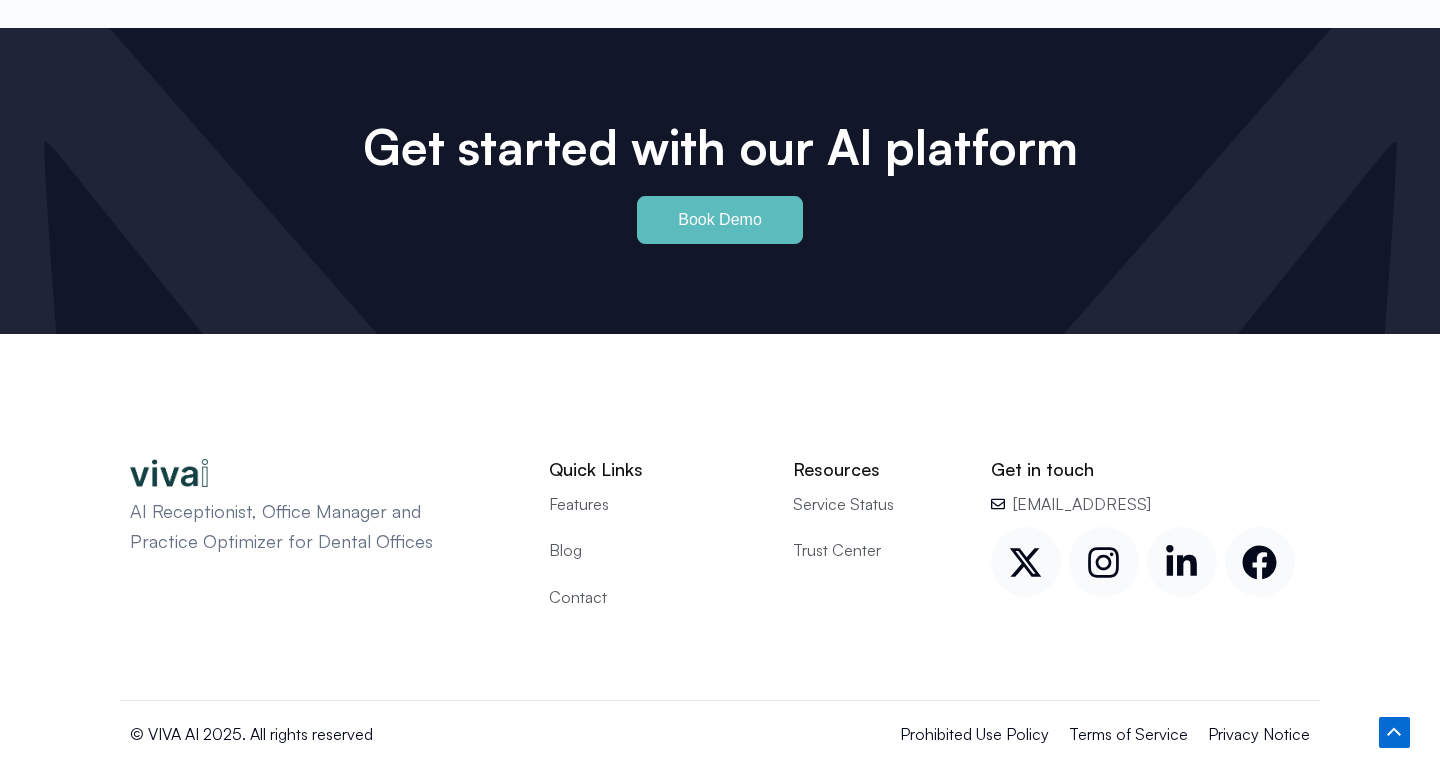 click on "Book Demo" at bounding box center (720, 220) 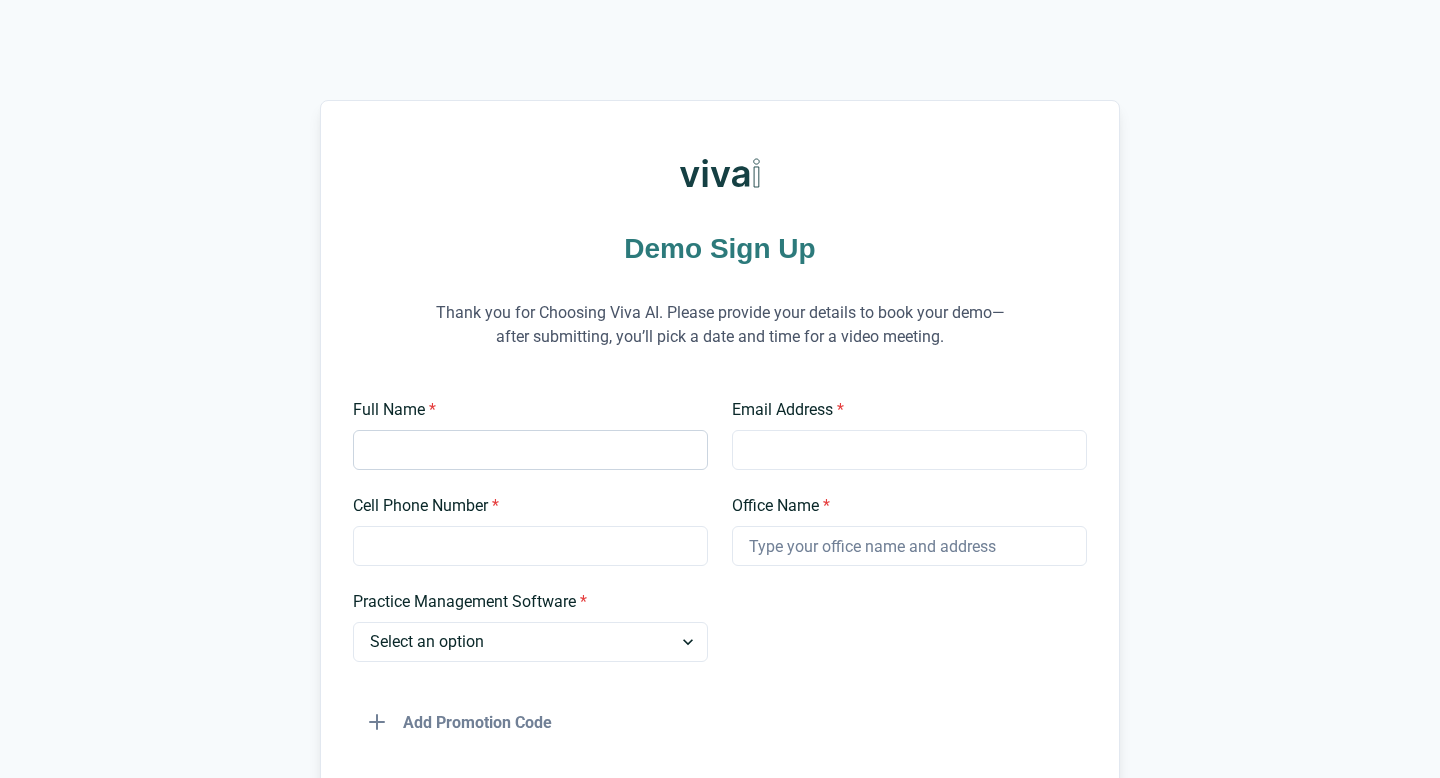 scroll, scrollTop: 0, scrollLeft: 0, axis: both 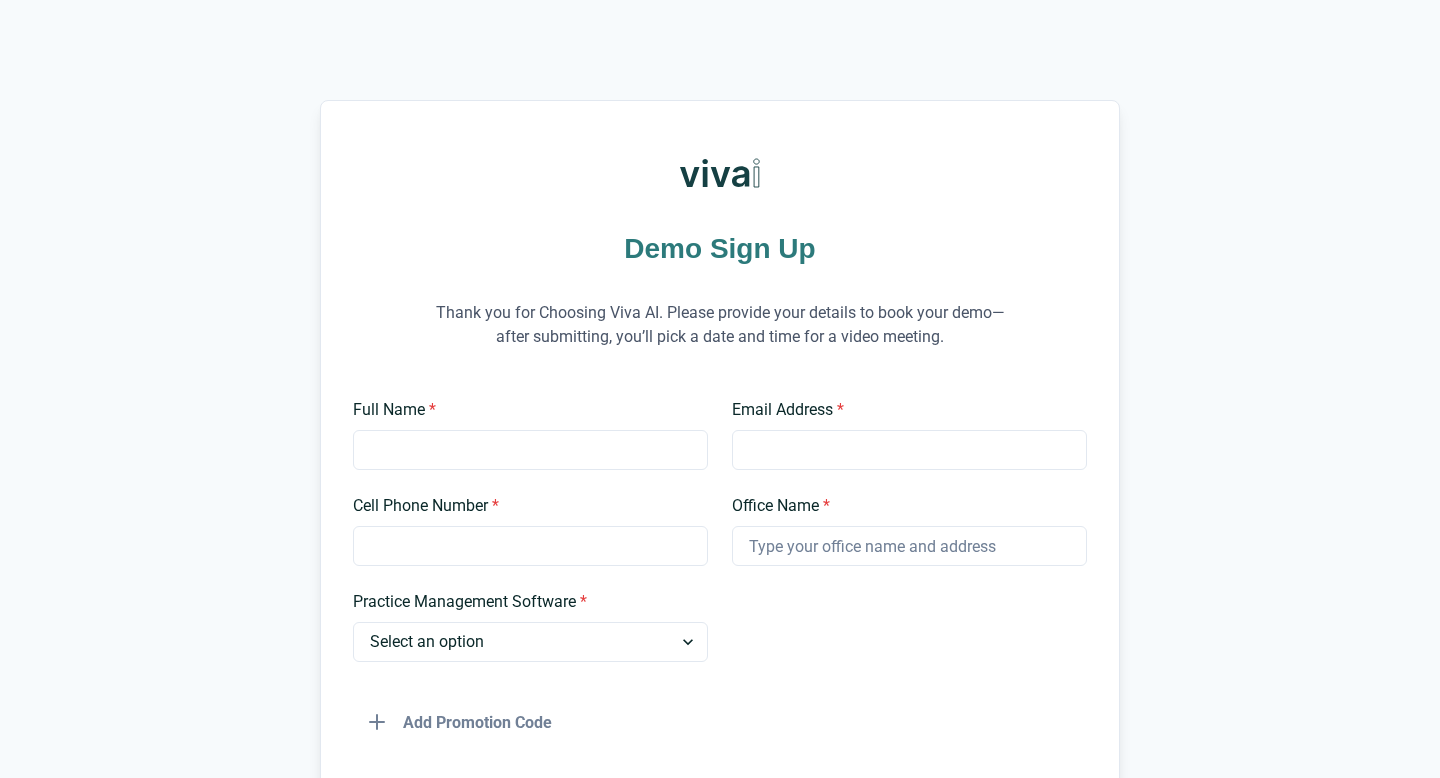 type on "[PERSON_NAME]" 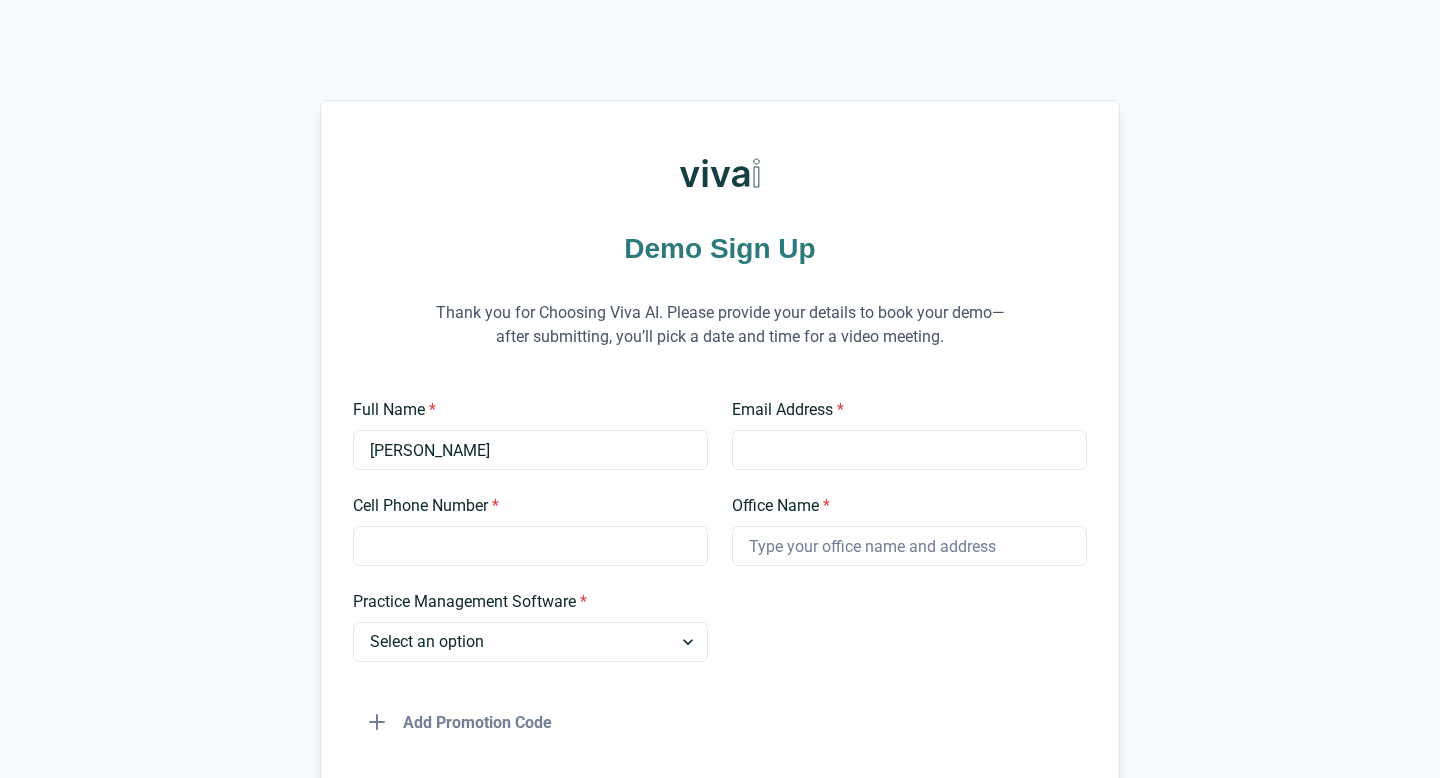 type on "[EMAIL_ADDRESS][DOMAIN_NAME]" 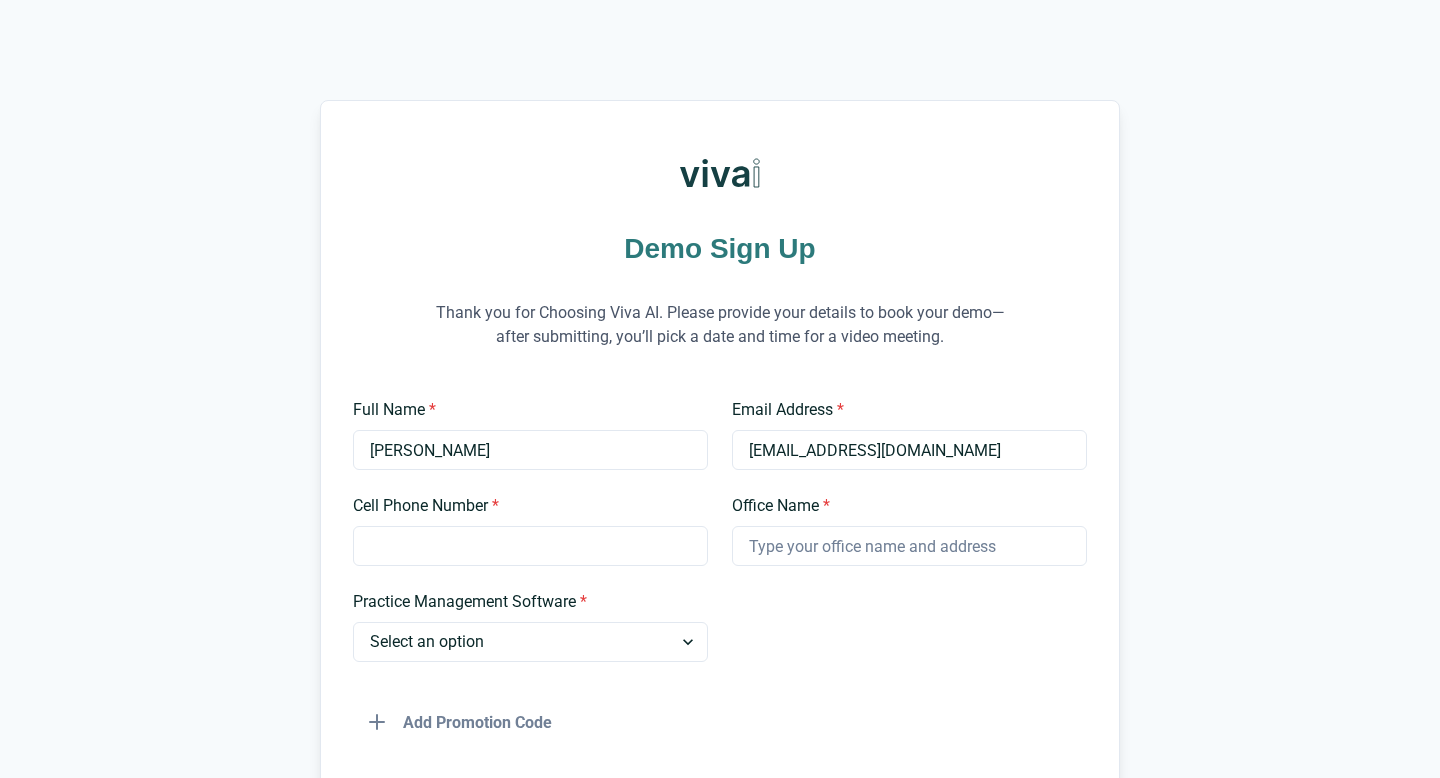 type on "8175947302" 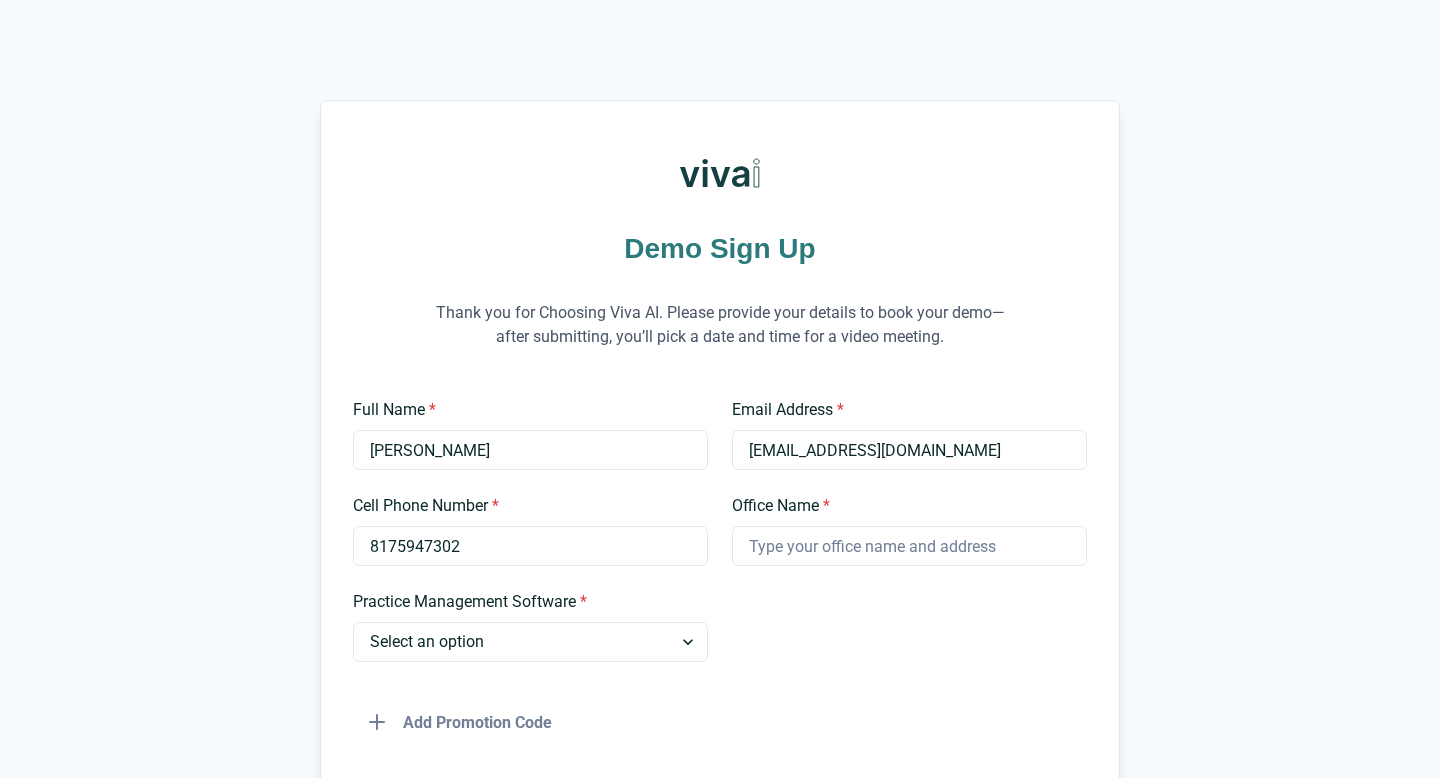 type on "Beacon Dentistry" 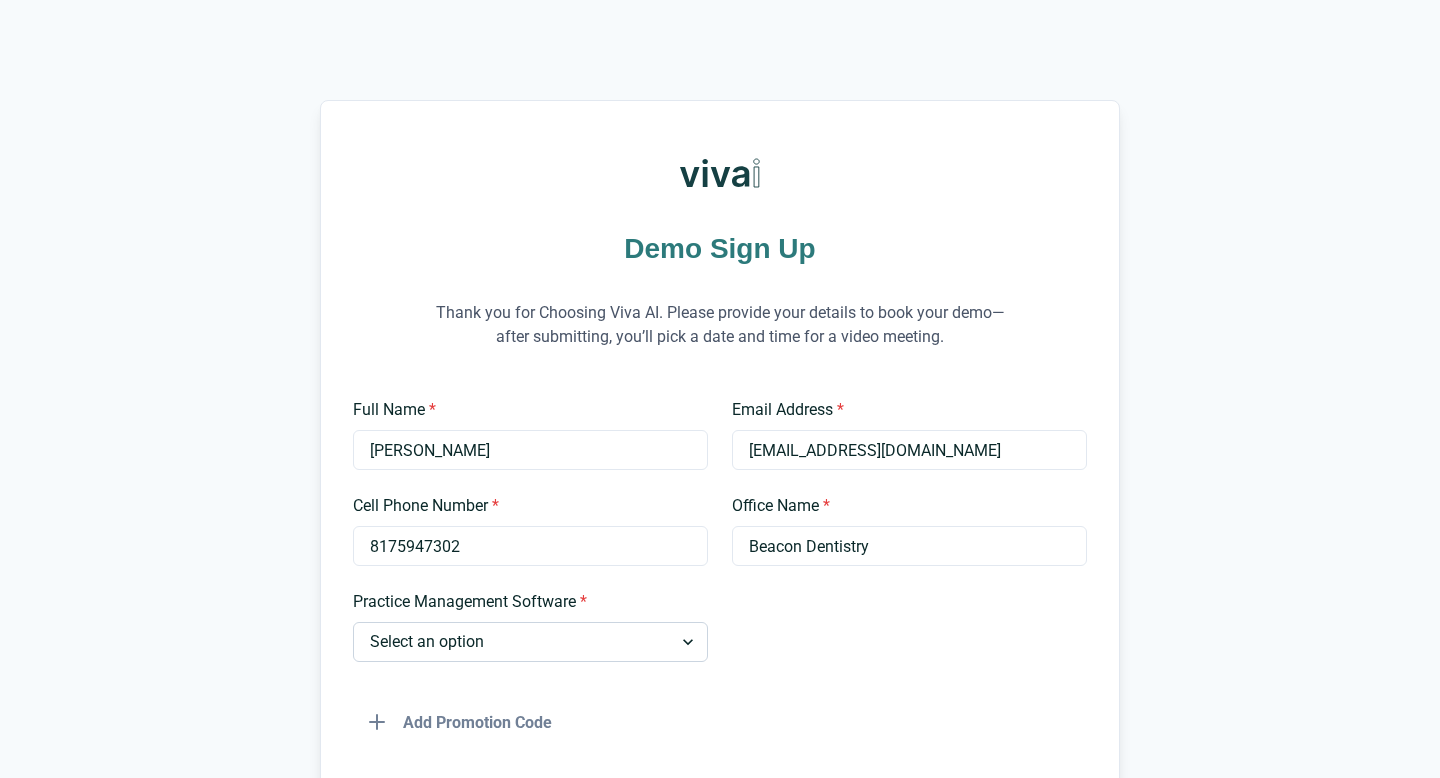 click on "Select an option Dentrix Open Dental EagleSoft Denticon Other" at bounding box center [530, 642] 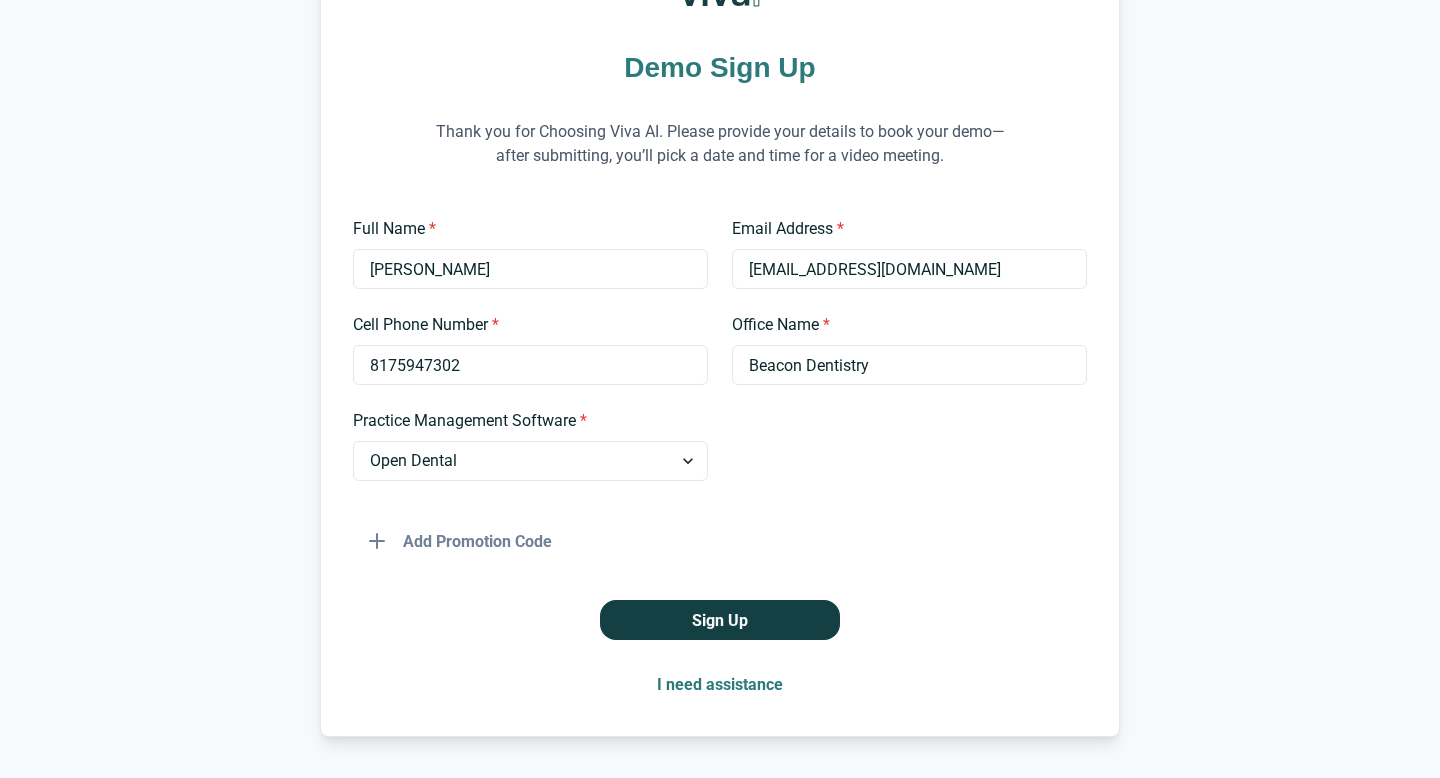 scroll, scrollTop: 206, scrollLeft: 0, axis: vertical 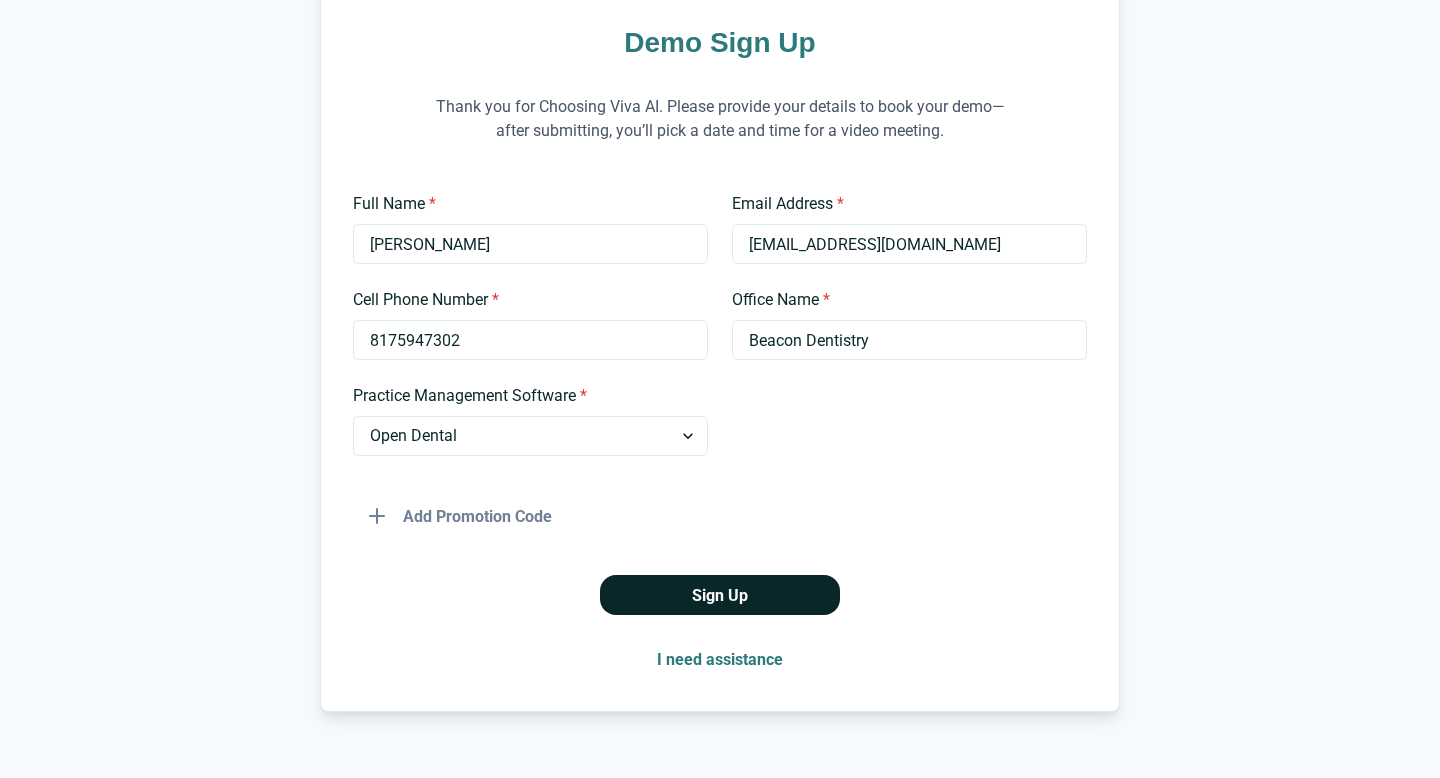 click on "Sign Up" at bounding box center [720, 595] 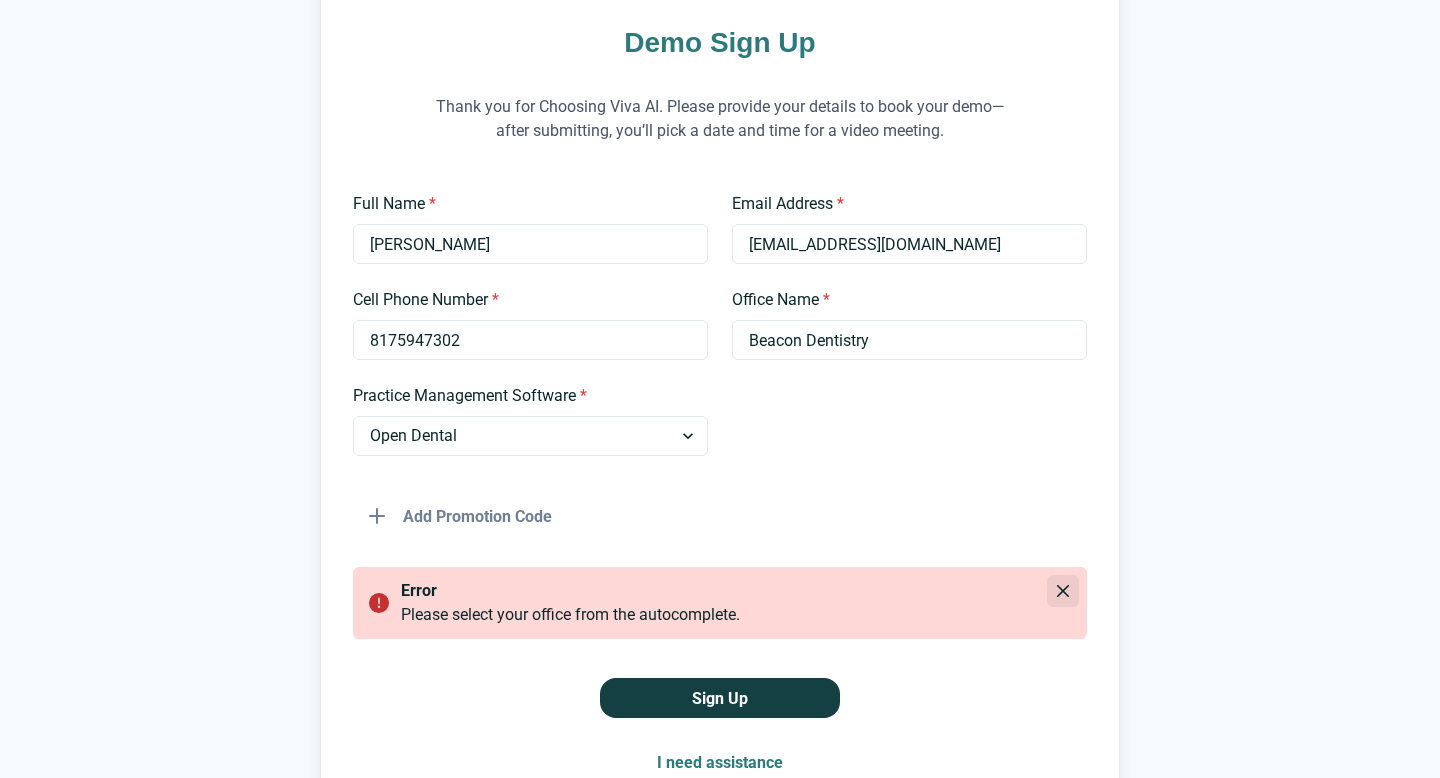 click 